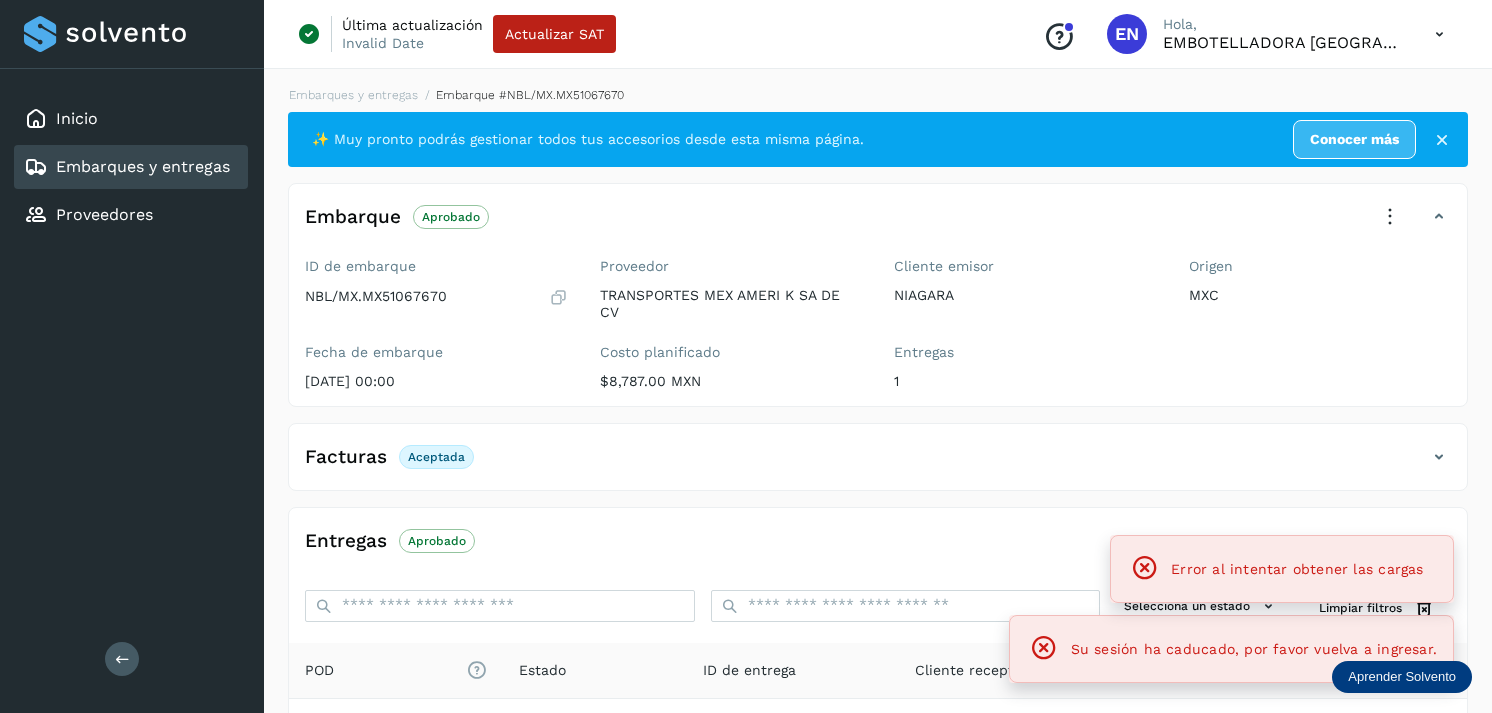 scroll, scrollTop: 254, scrollLeft: 0, axis: vertical 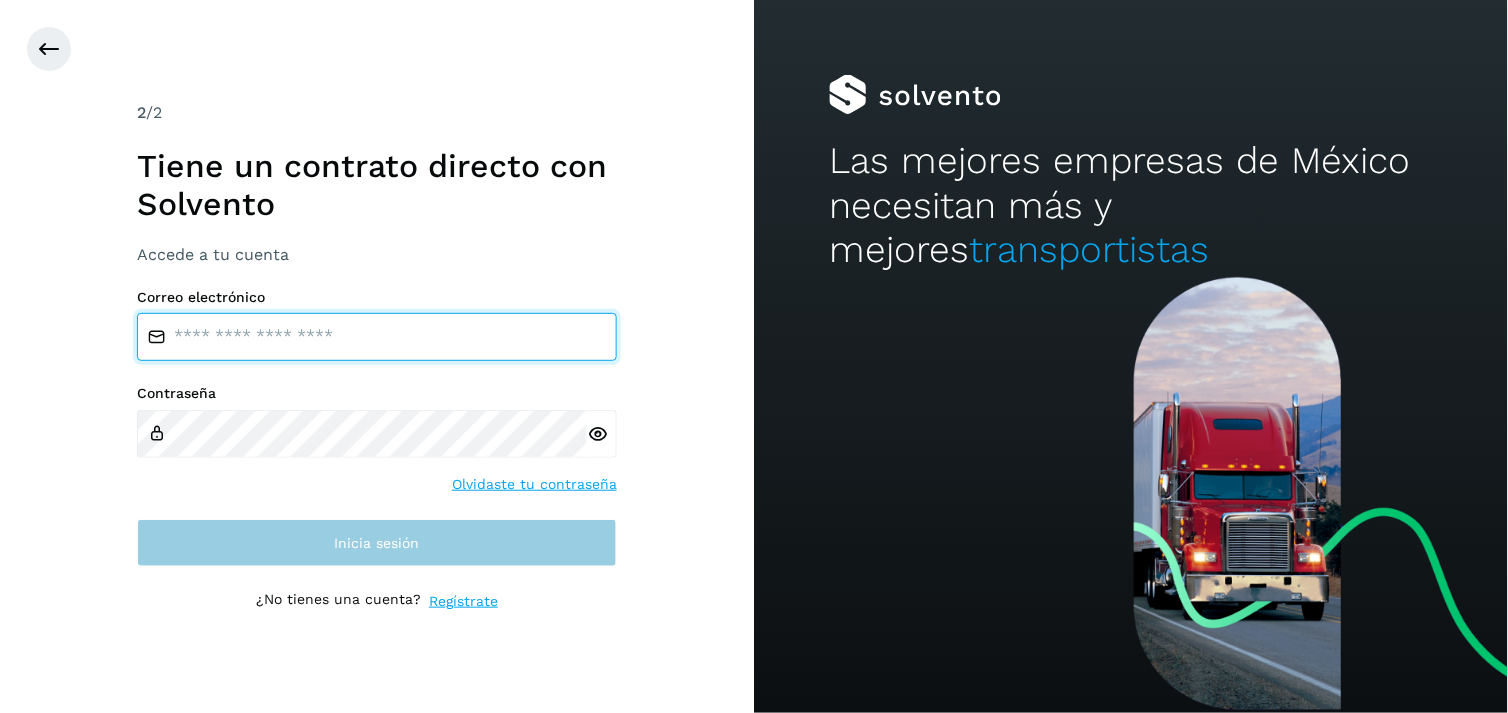 type on "**********" 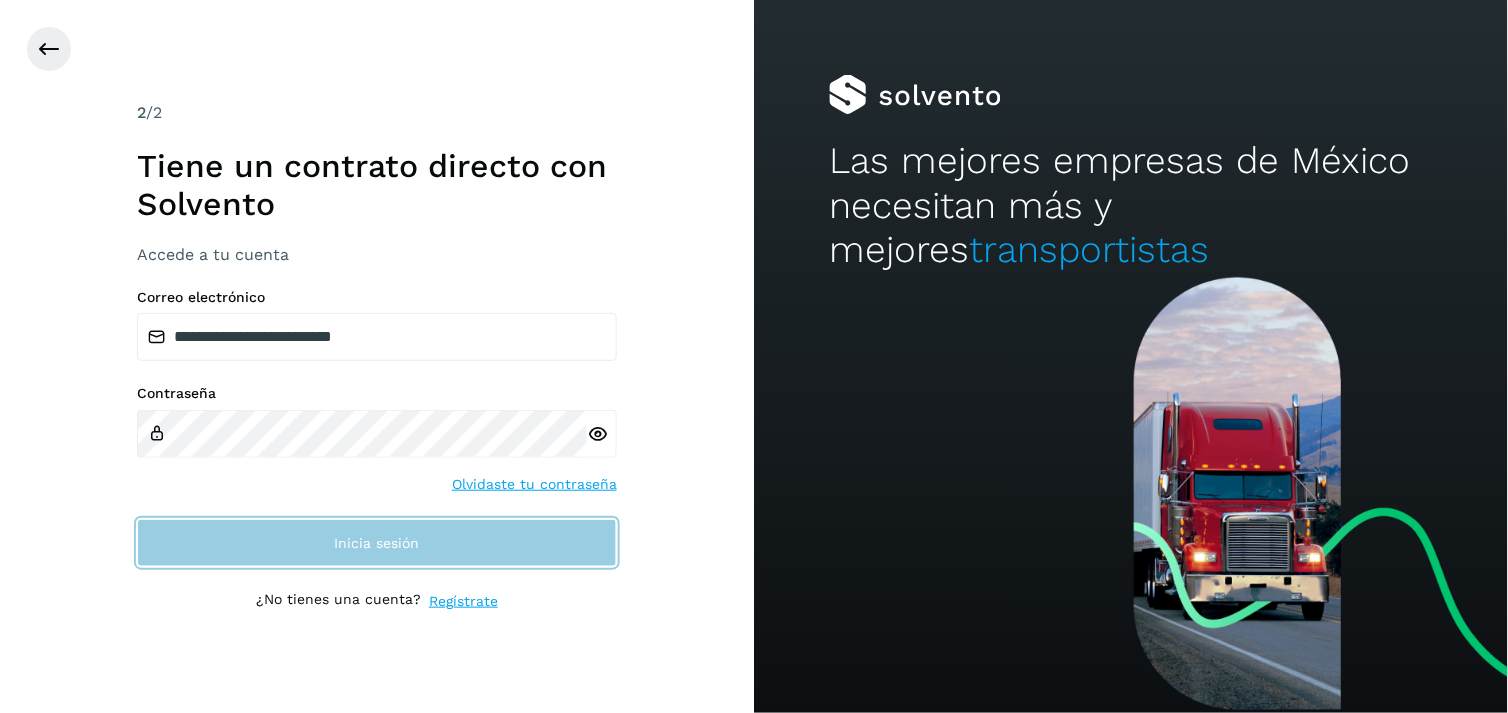 click on "Inicia sesión" at bounding box center [377, 543] 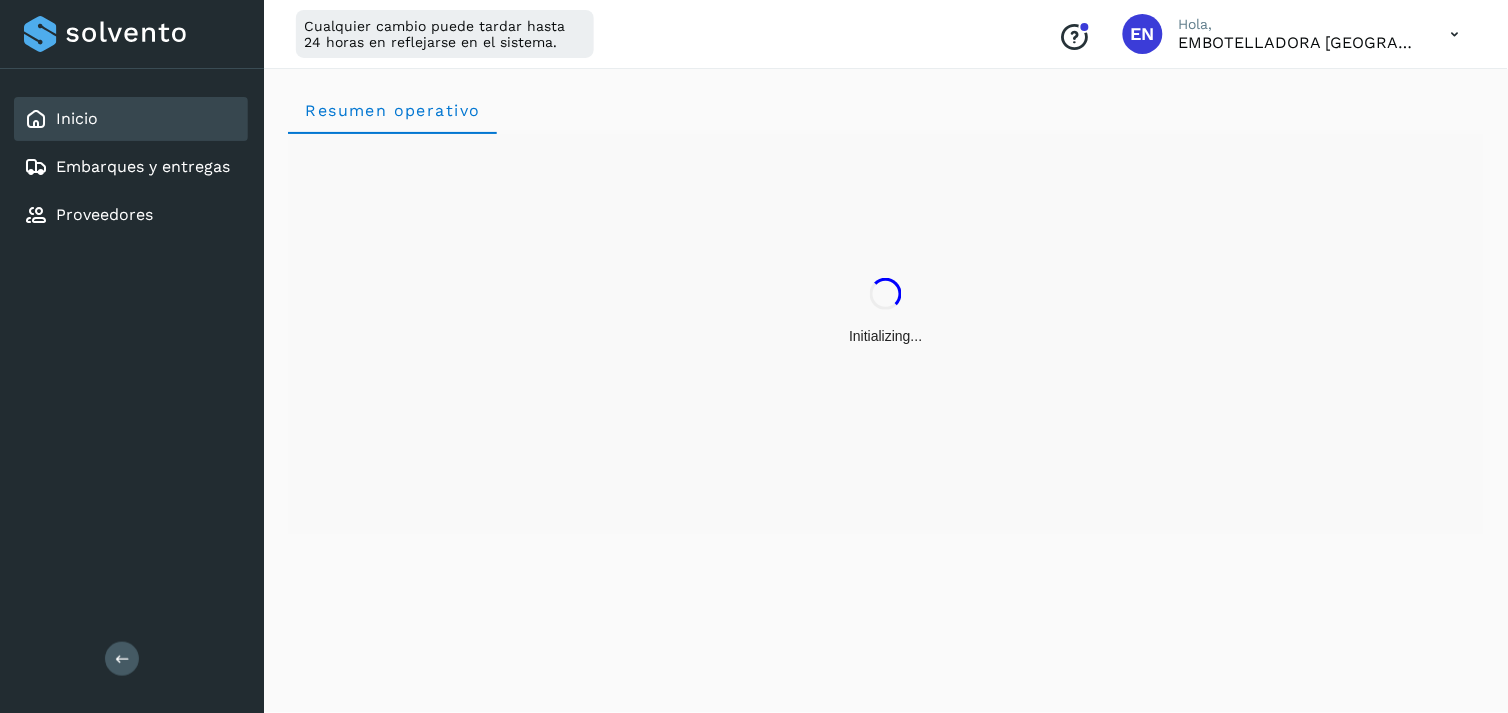 click on "Inicio Embarques y entregas Proveedores" at bounding box center [132, 167] 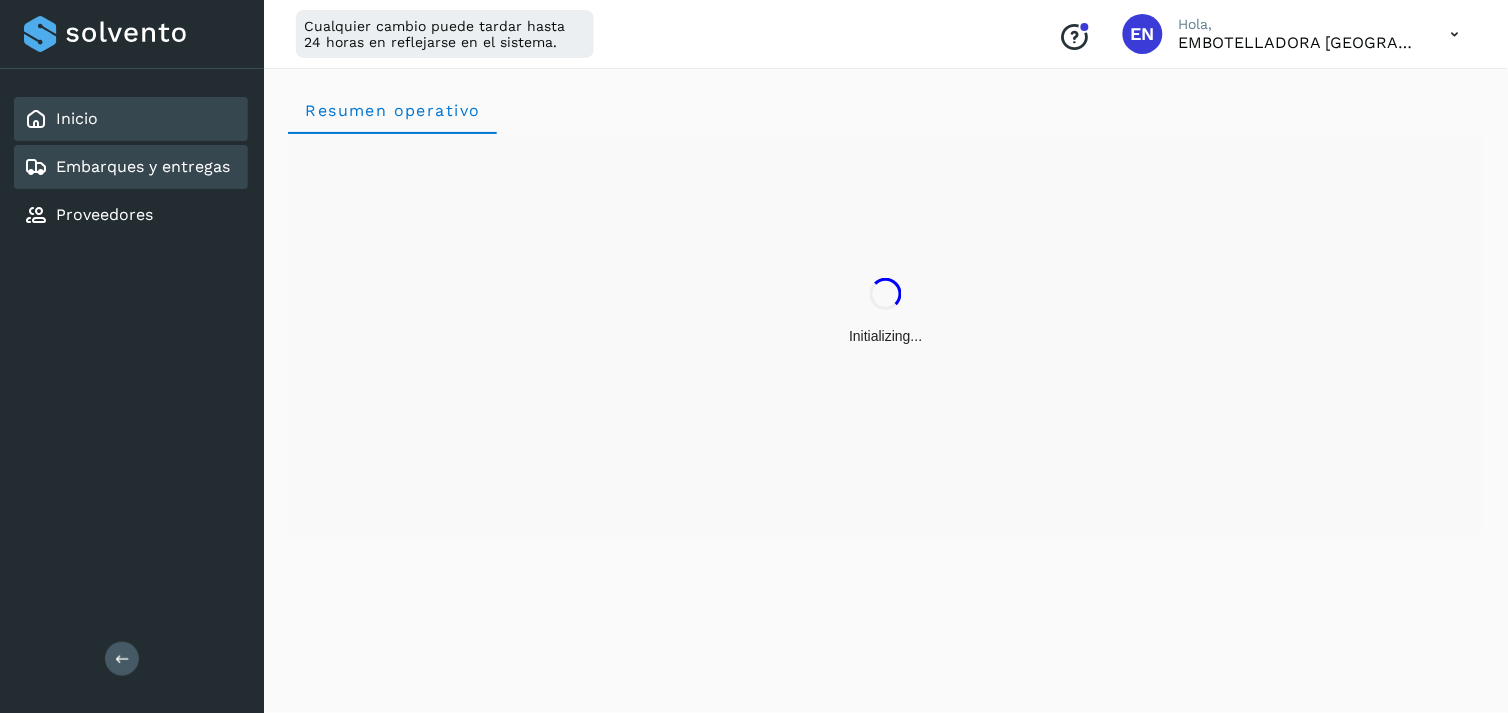 click on "Embarques y entregas" at bounding box center (143, 166) 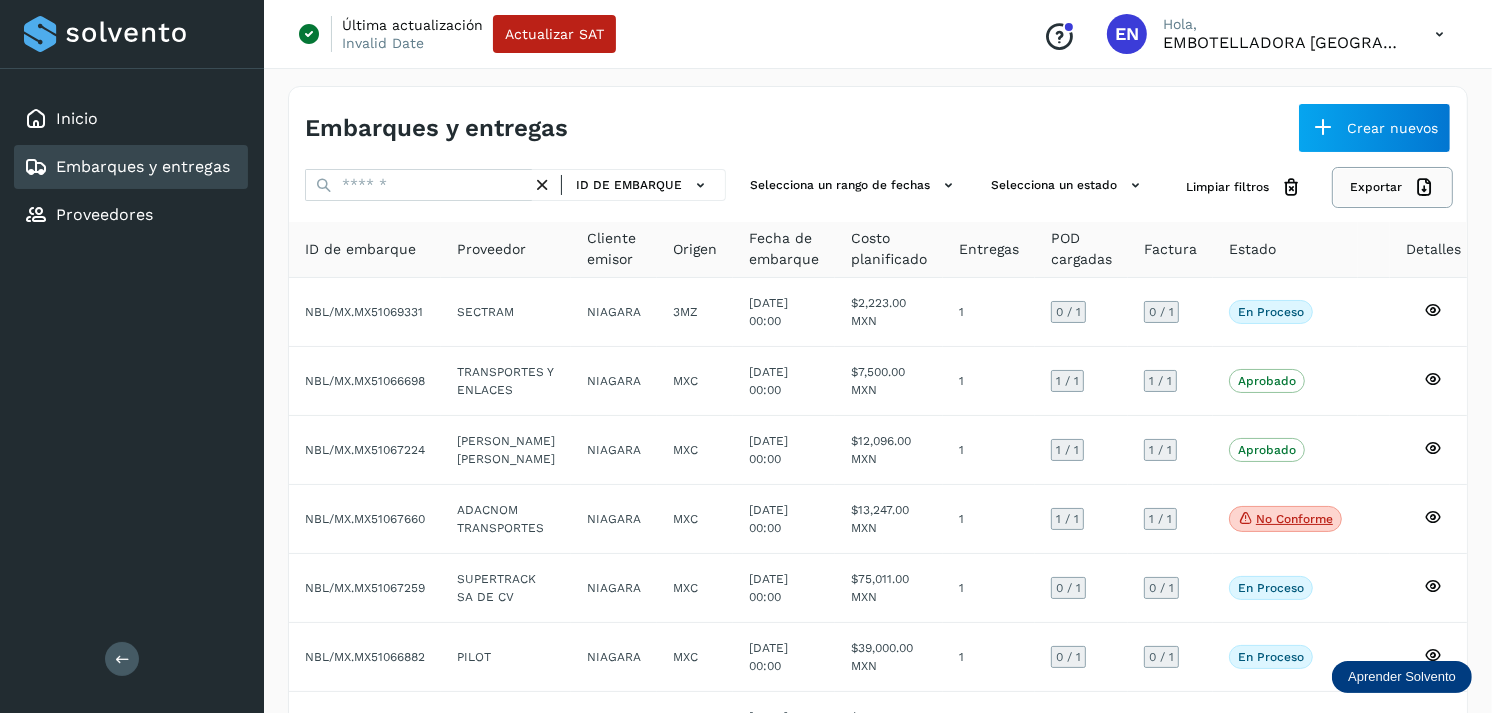 click on "Exportar" at bounding box center (1392, 187) 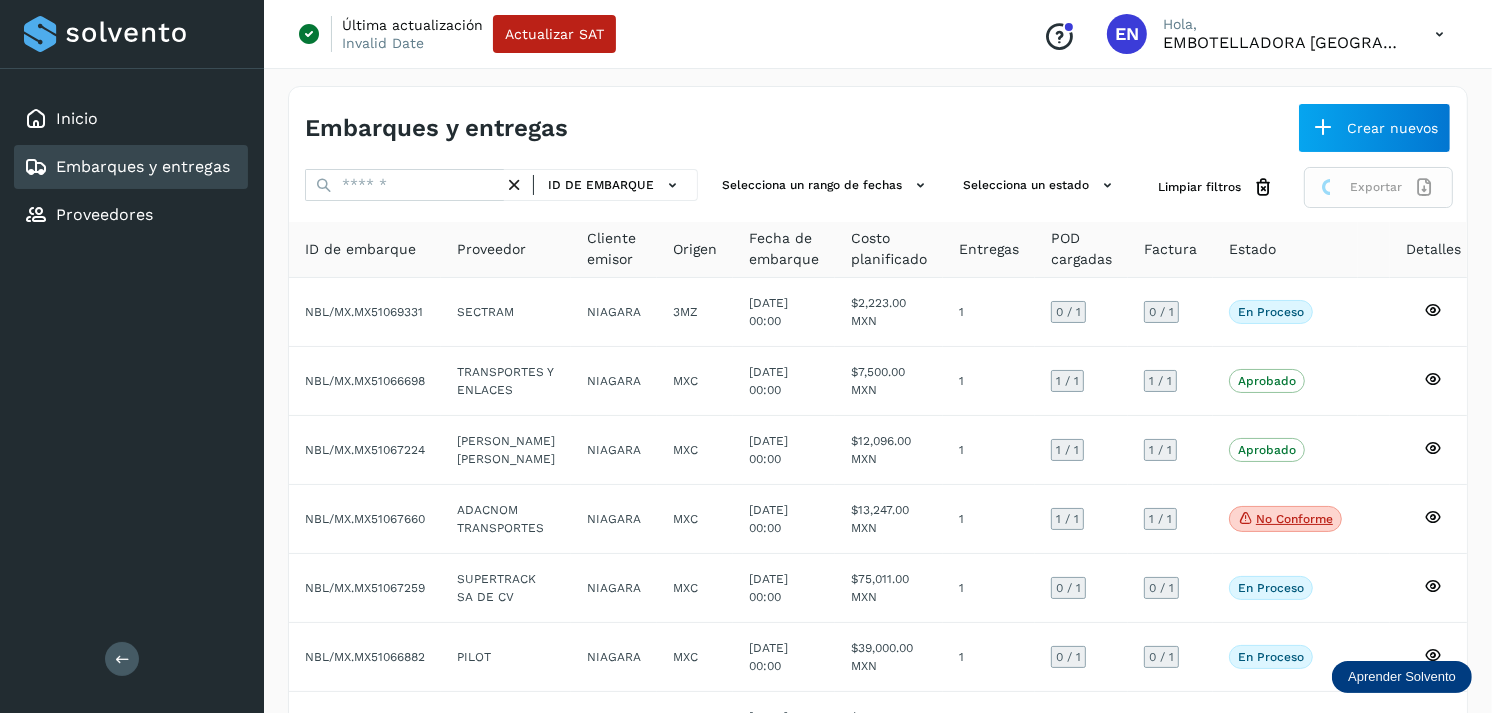 click on "Exportar" at bounding box center (1378, 187) 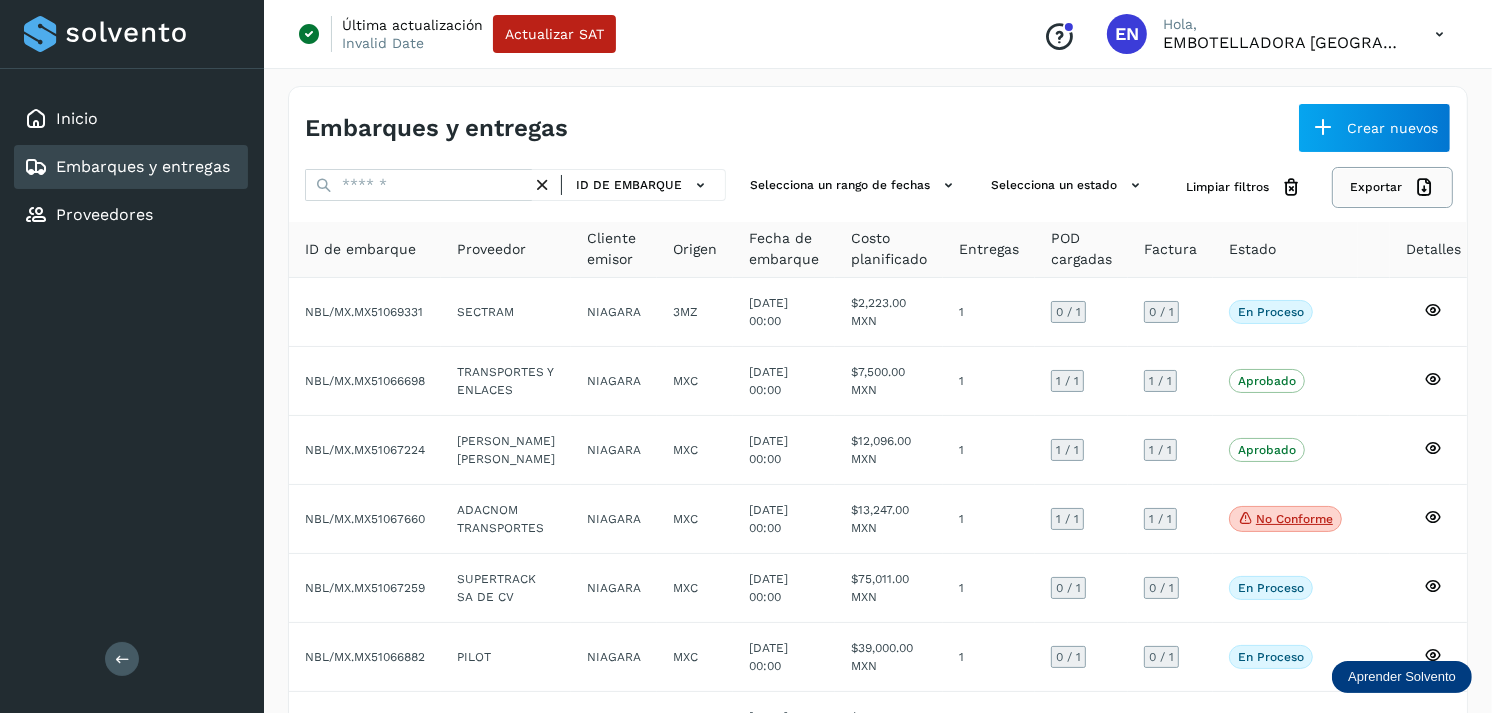 click on "Exportar" at bounding box center [1392, 187] 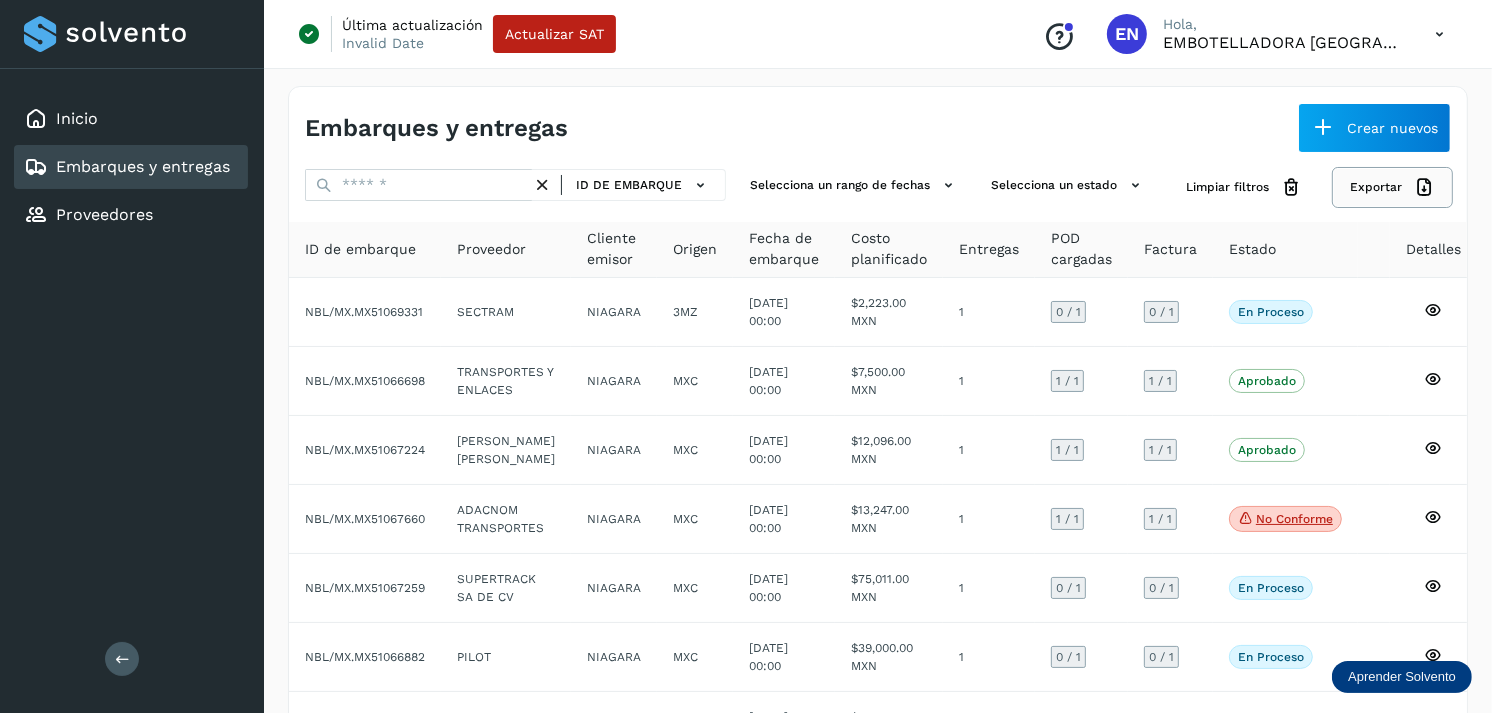 click on "Exportar" at bounding box center (1392, 187) 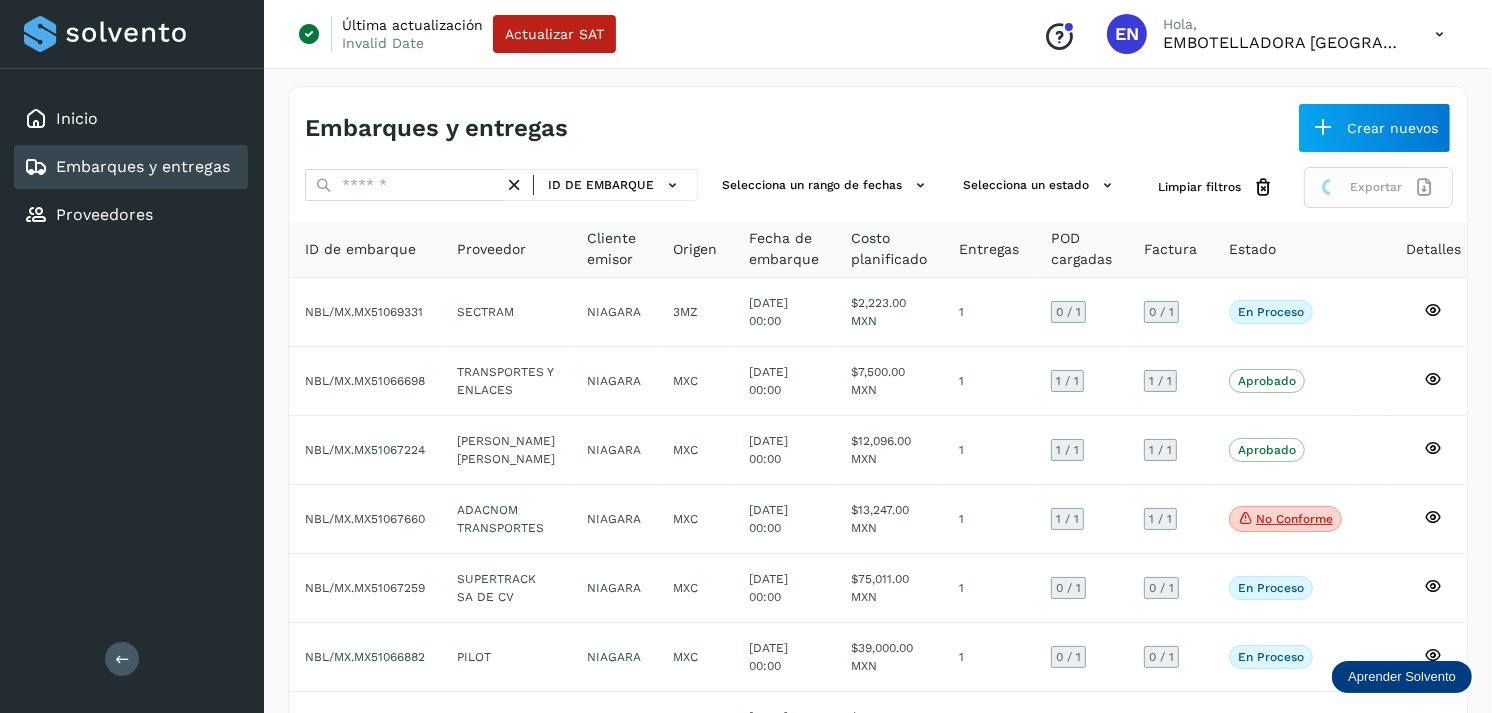 click on "Exportar" at bounding box center [1378, 187] 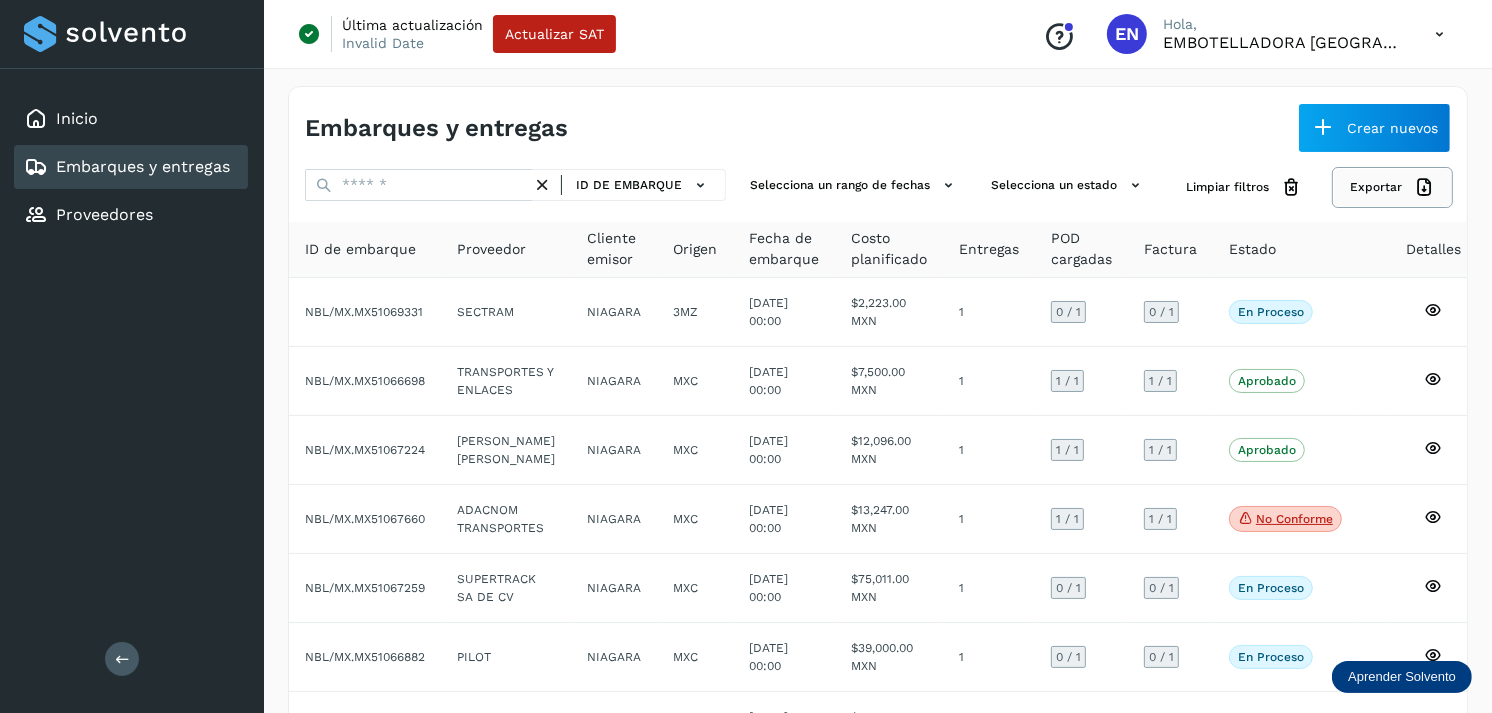 click on "Exportar" at bounding box center [1392, 187] 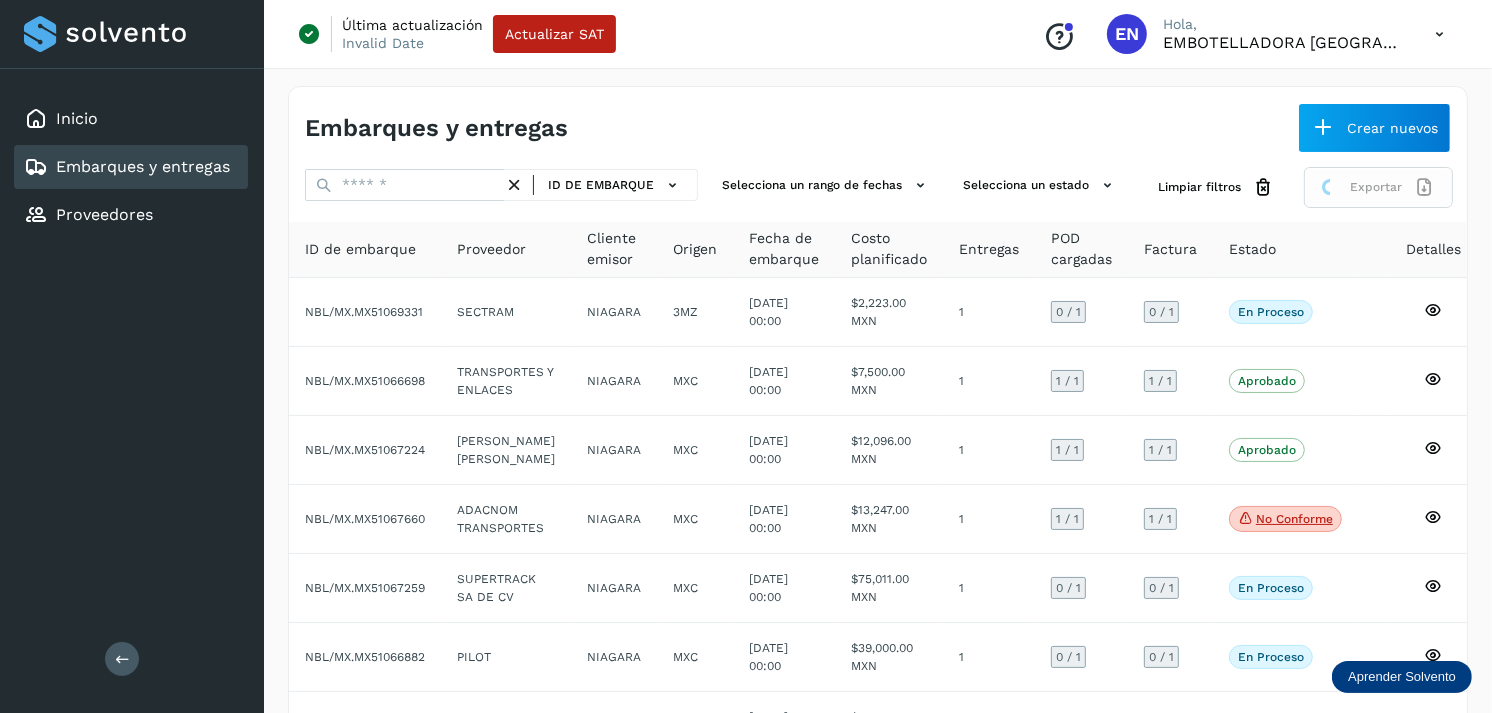 click on "Exportar" at bounding box center (1378, 187) 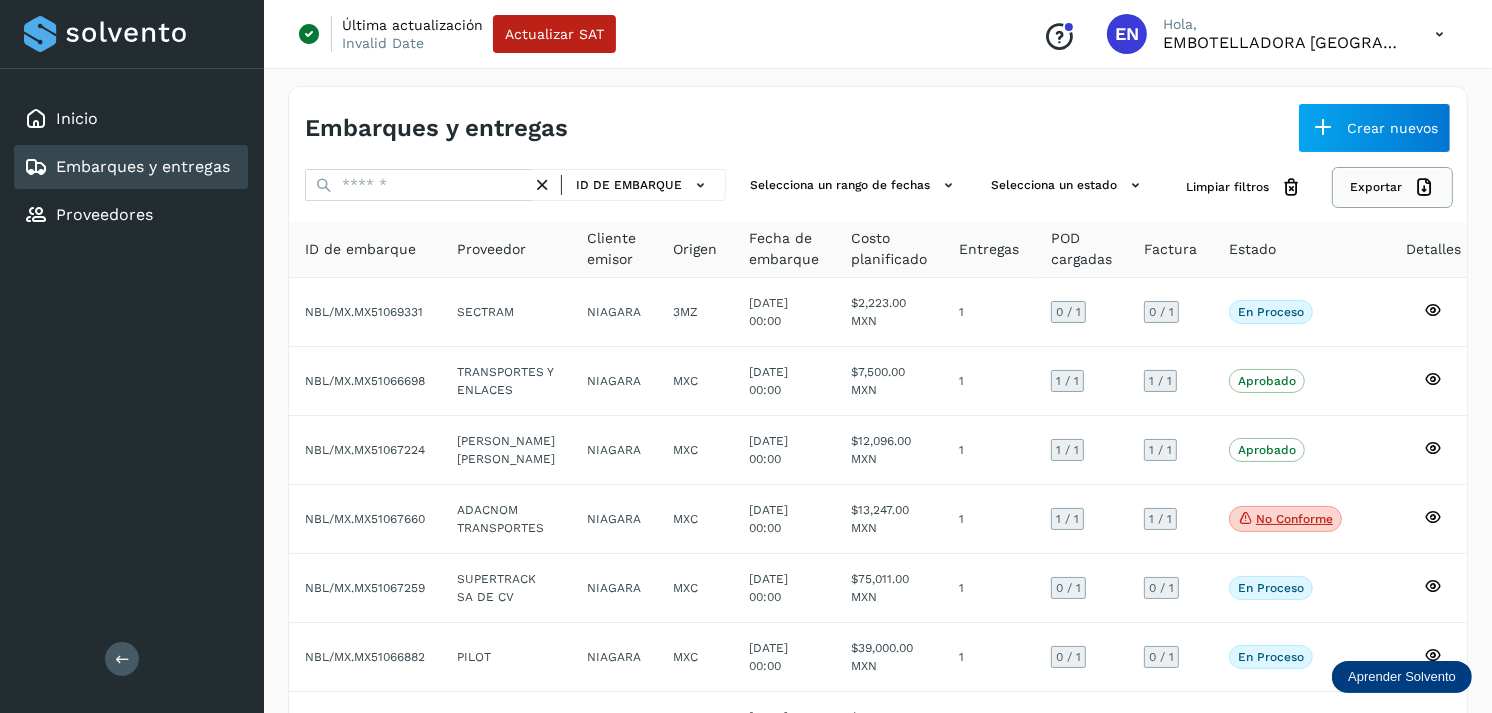 click on "Exportar" at bounding box center [1392, 187] 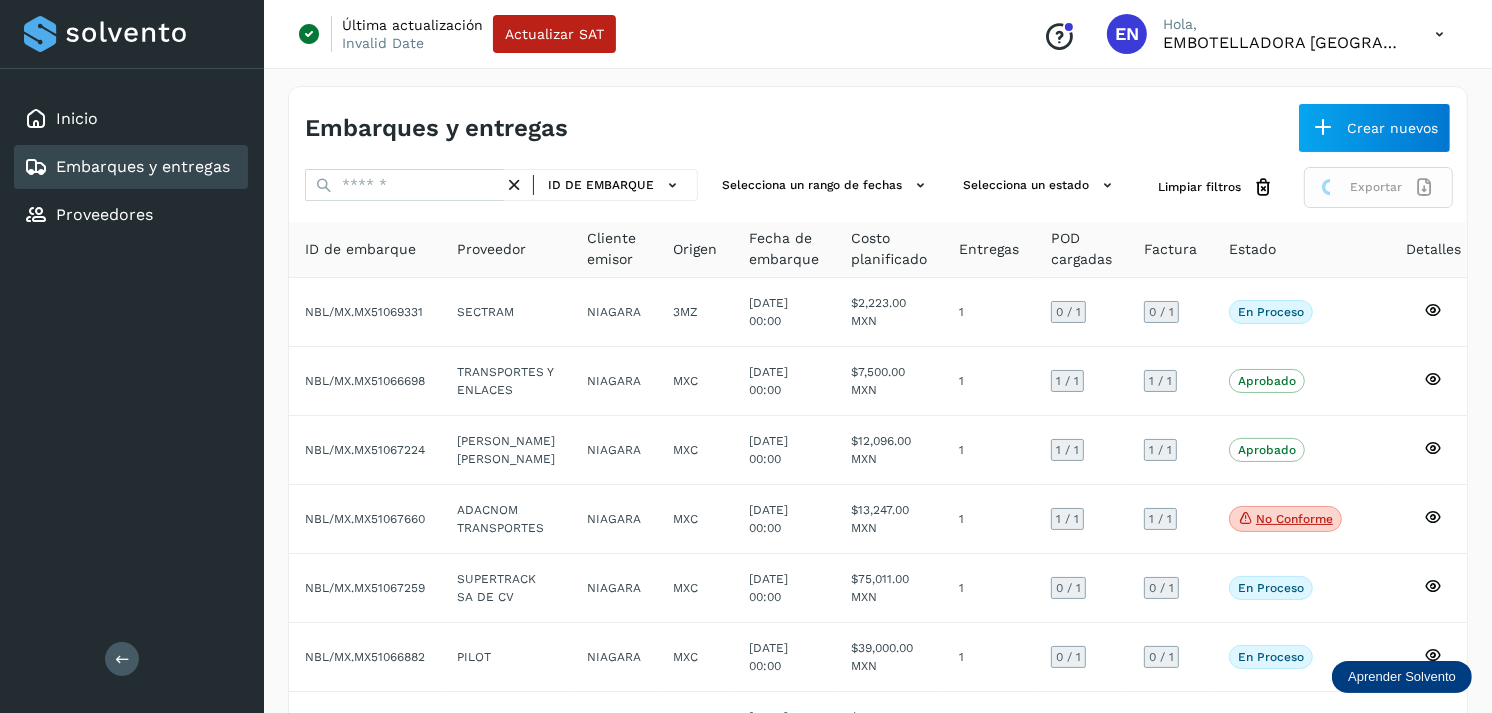 click on "Exportar" at bounding box center [1378, 187] 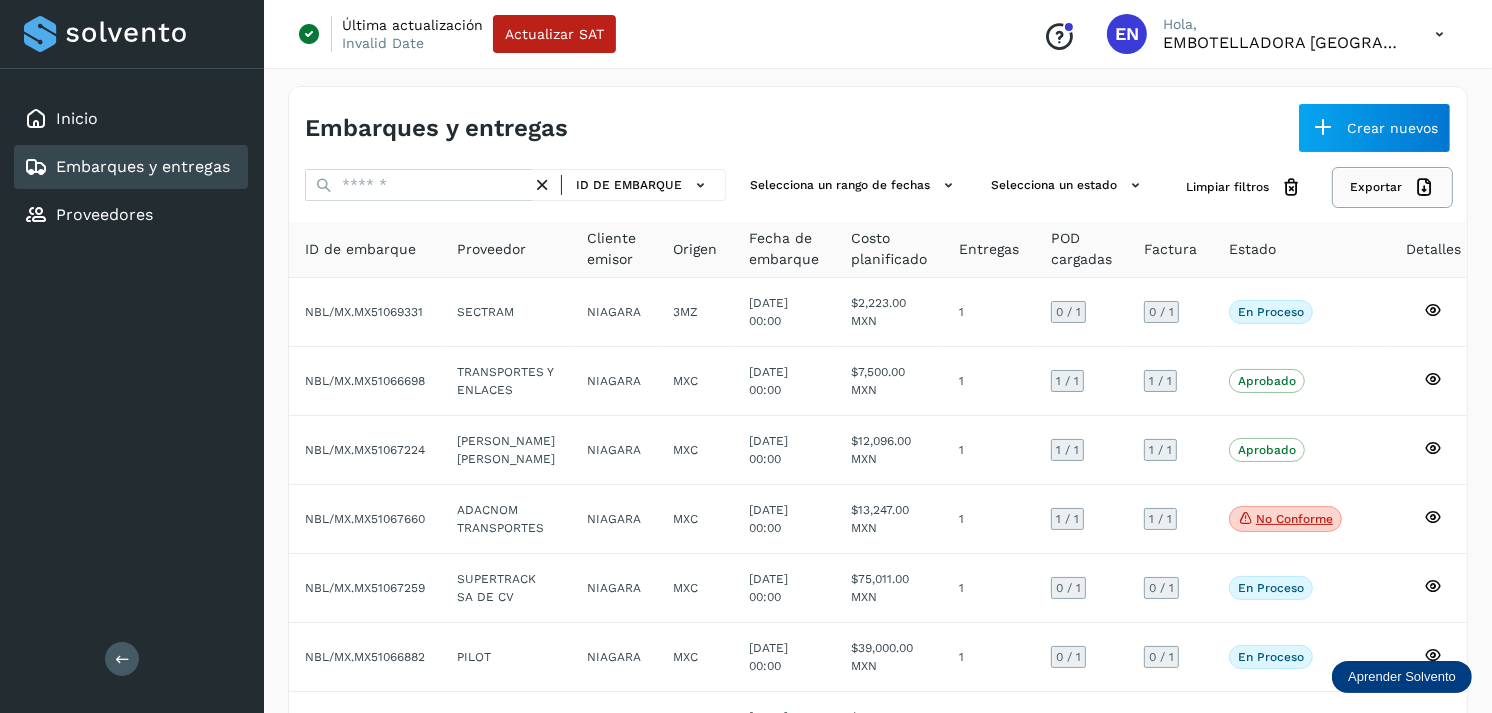 click on "Exportar" at bounding box center [1392, 187] 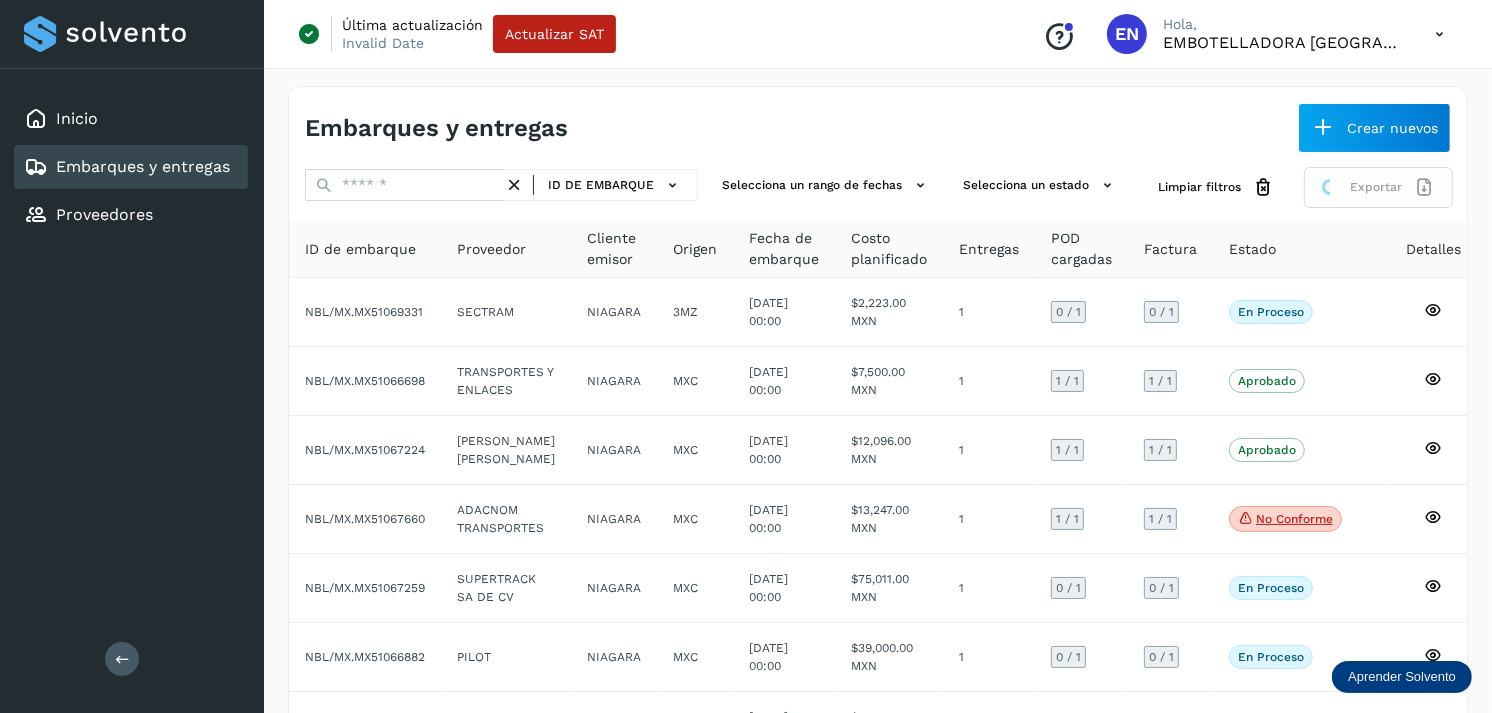 click on "Exportar" at bounding box center (1378, 187) 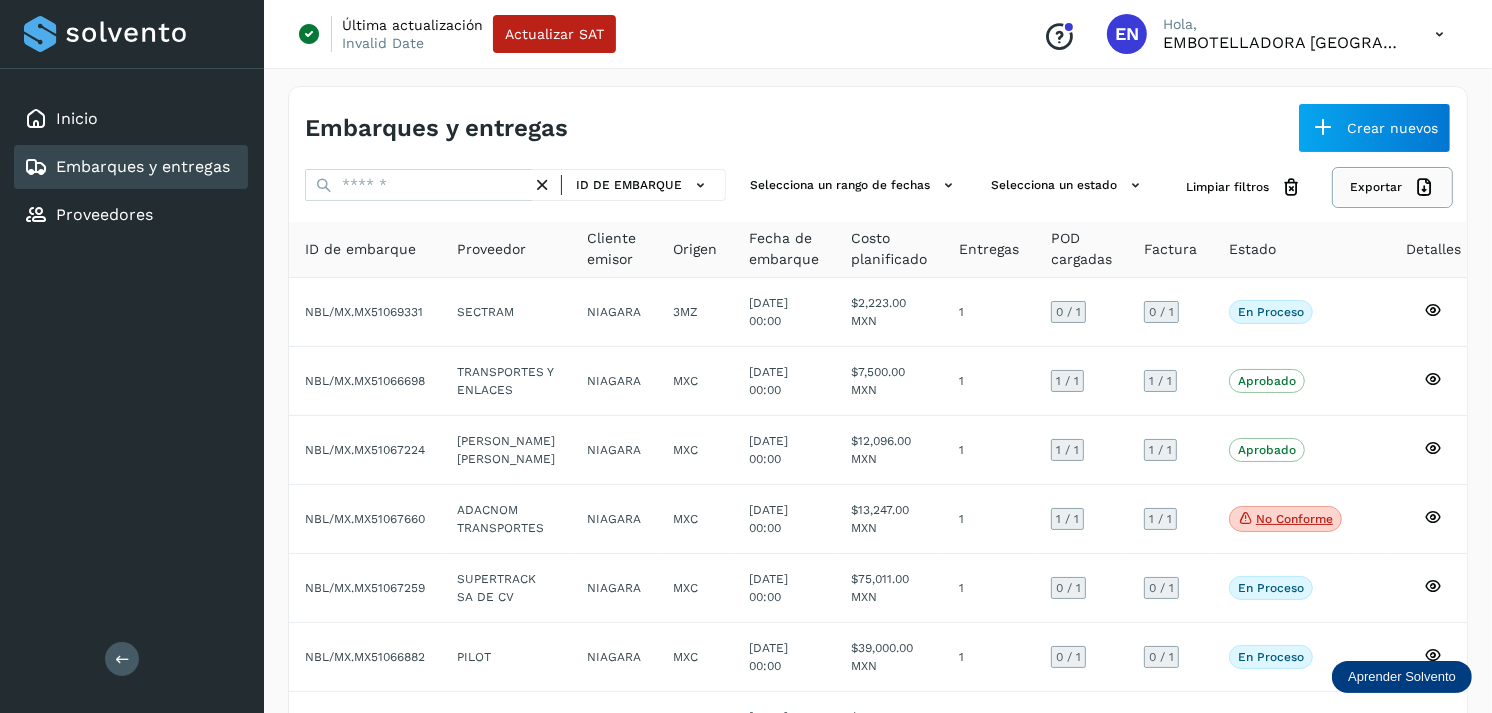 click on "Exportar" at bounding box center [1392, 187] 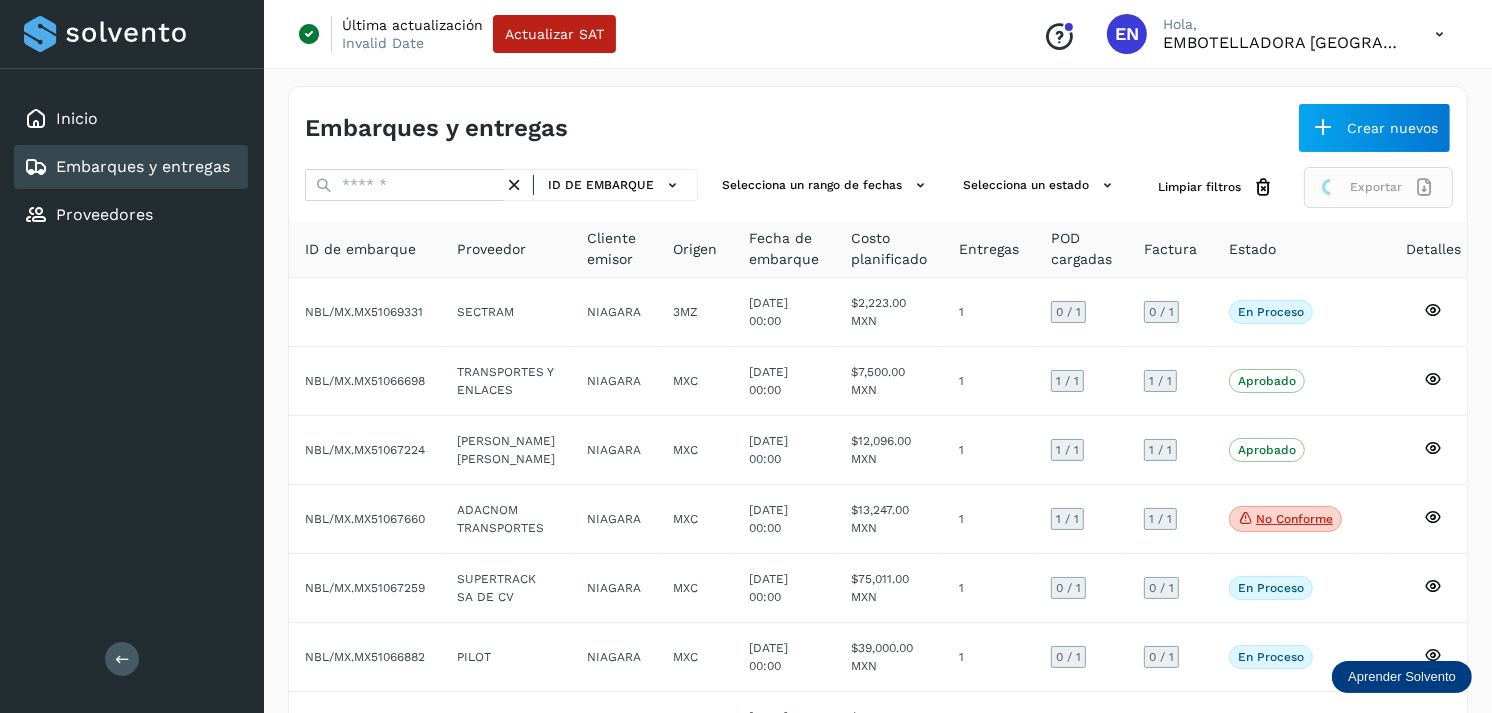 click on "Exportar" at bounding box center [1378, 187] 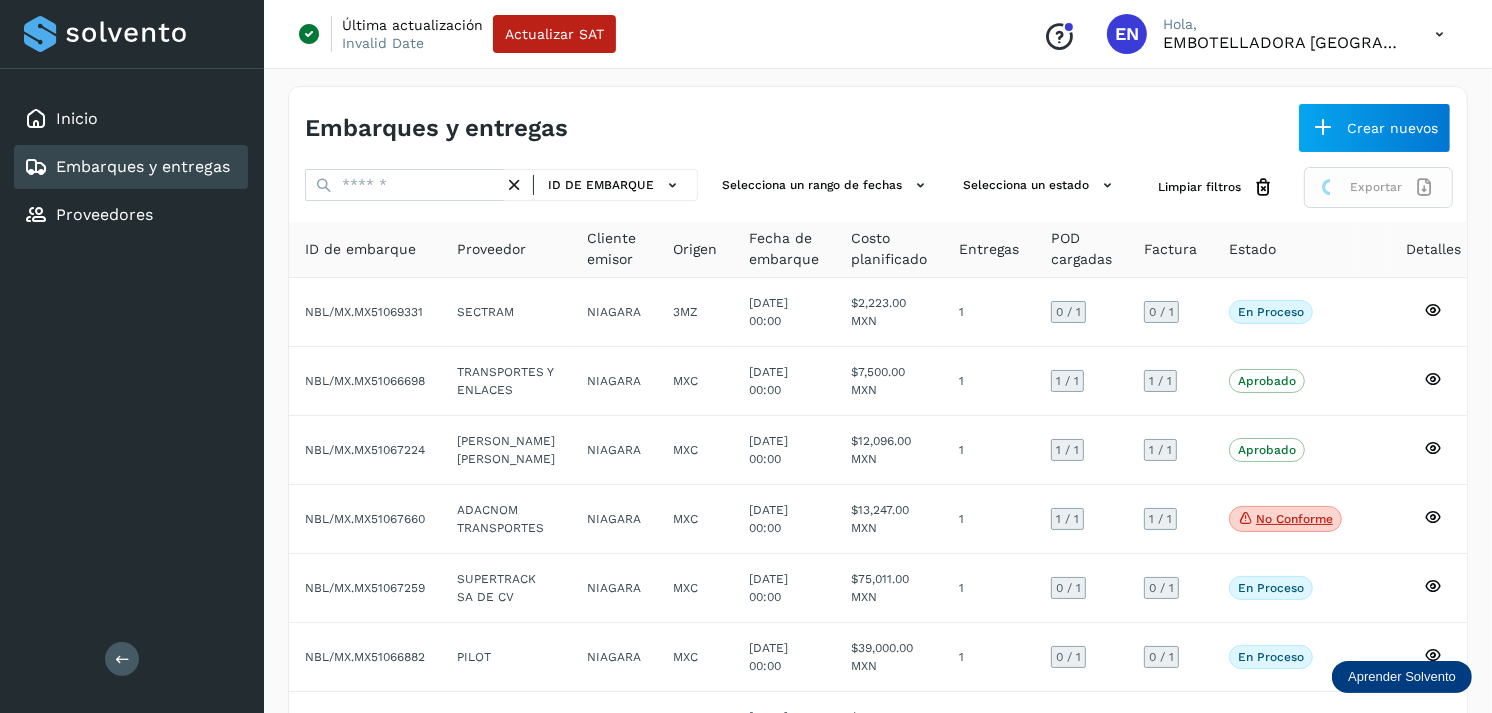 click on "Exportar" at bounding box center [1378, 187] 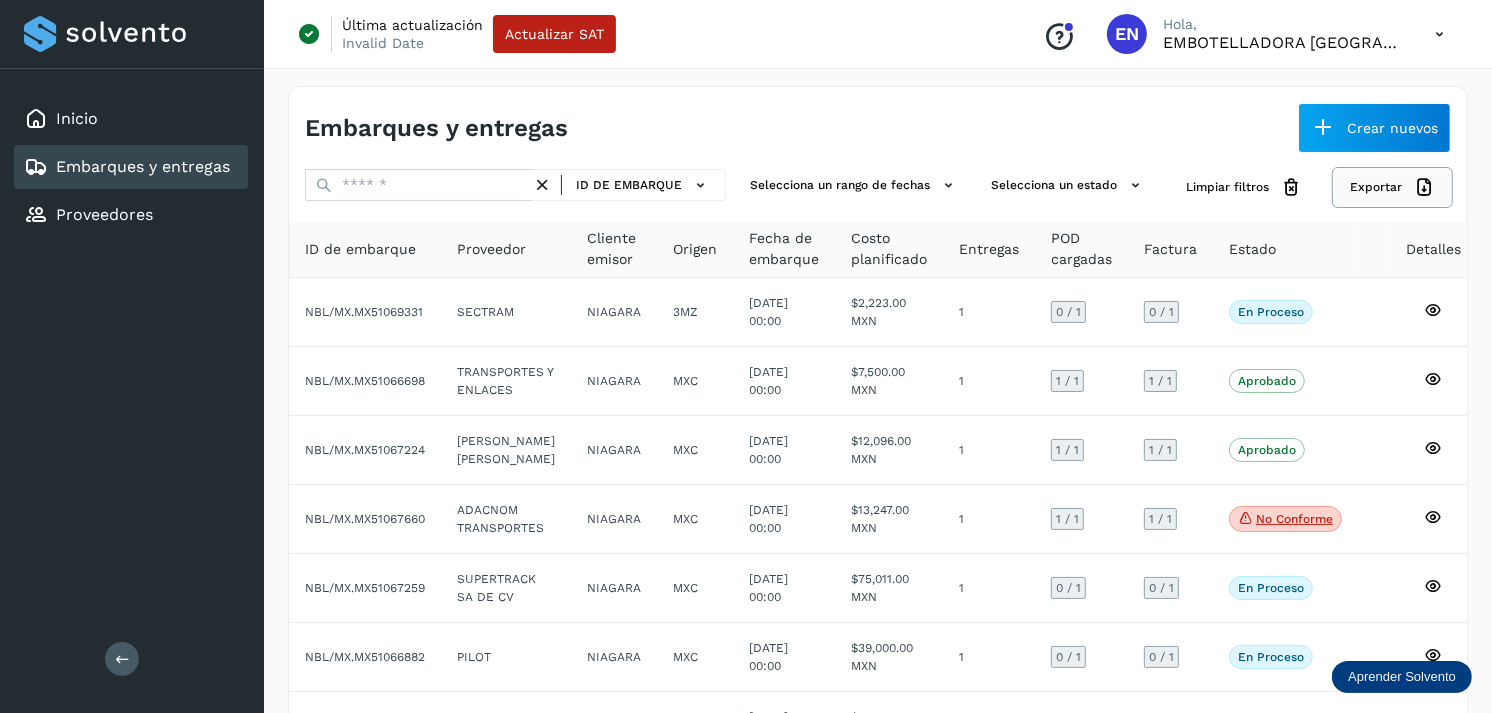 click on "Exportar" at bounding box center (1392, 187) 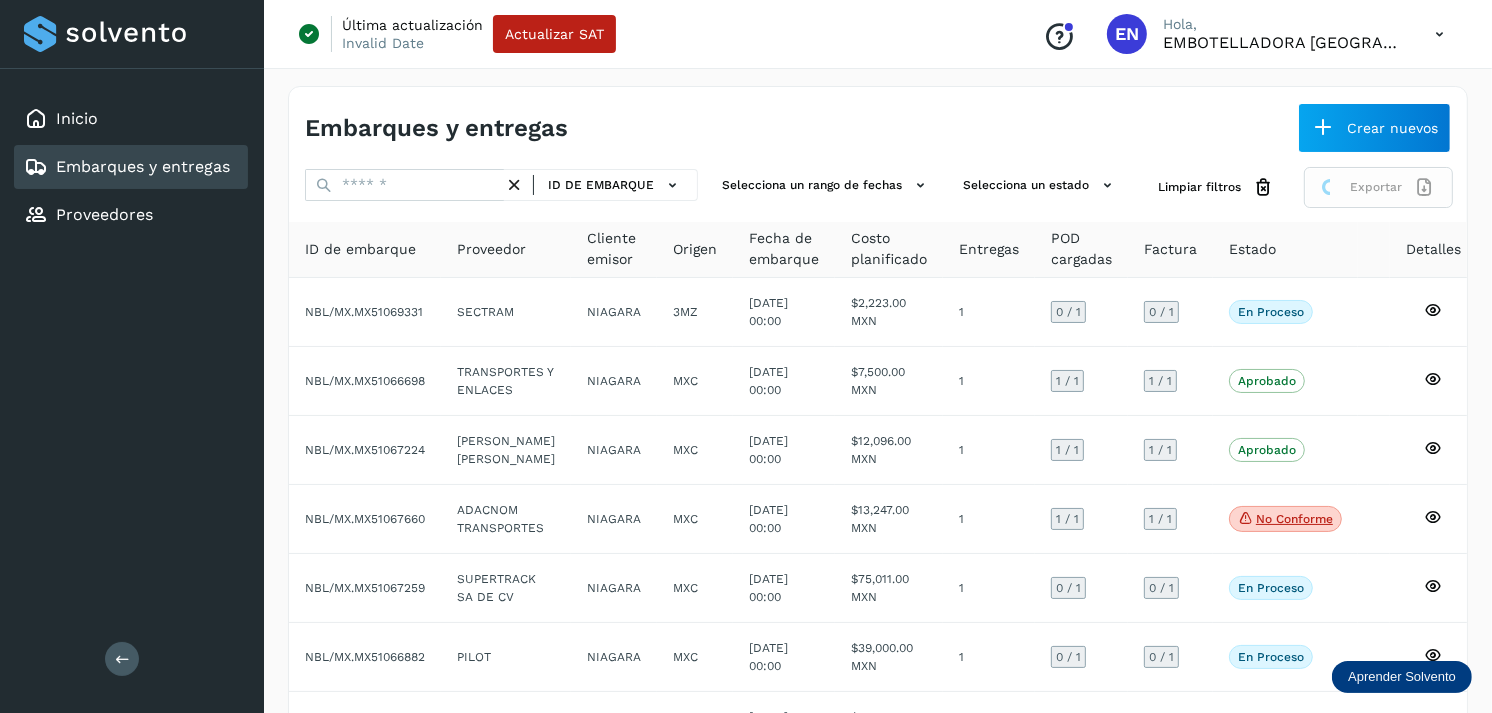 click on "Exportar" at bounding box center [1378, 187] 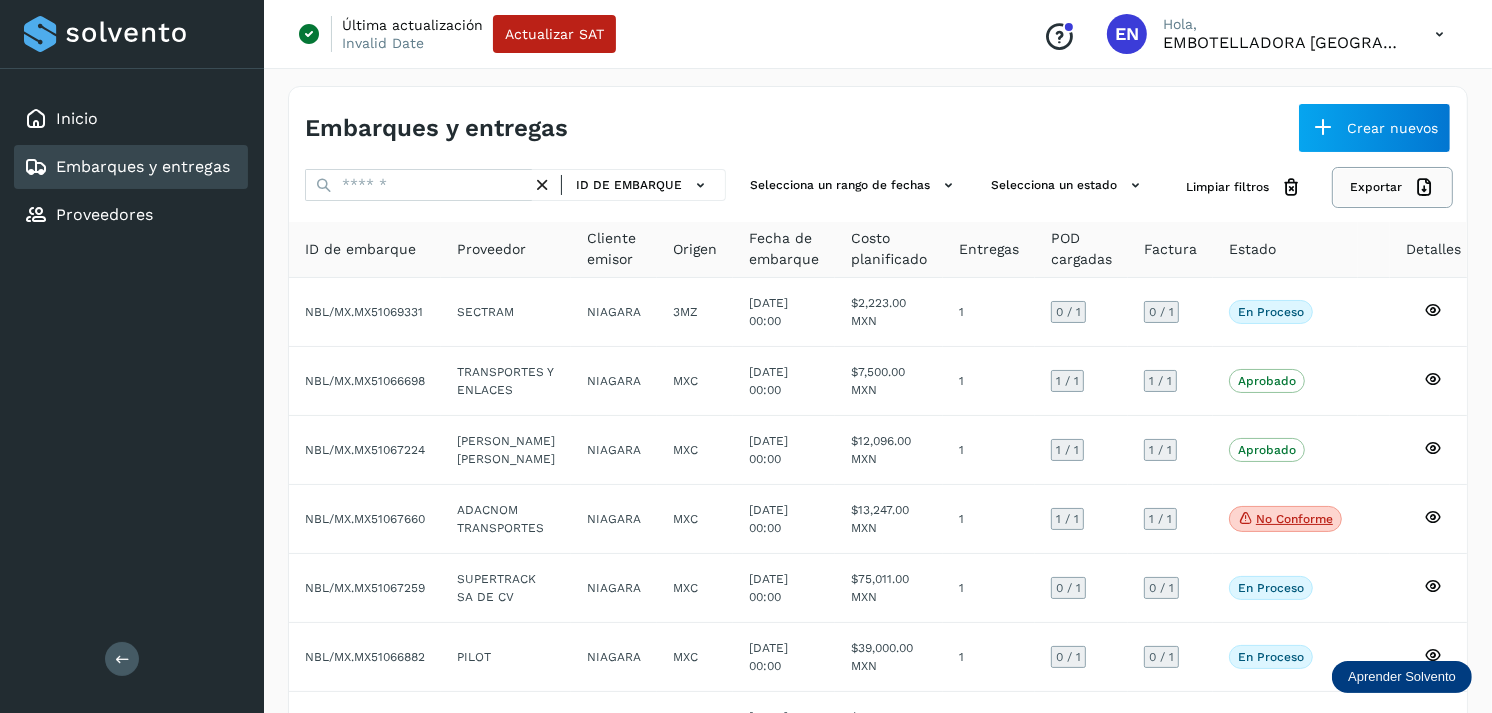 click on "Exportar" at bounding box center (1392, 187) 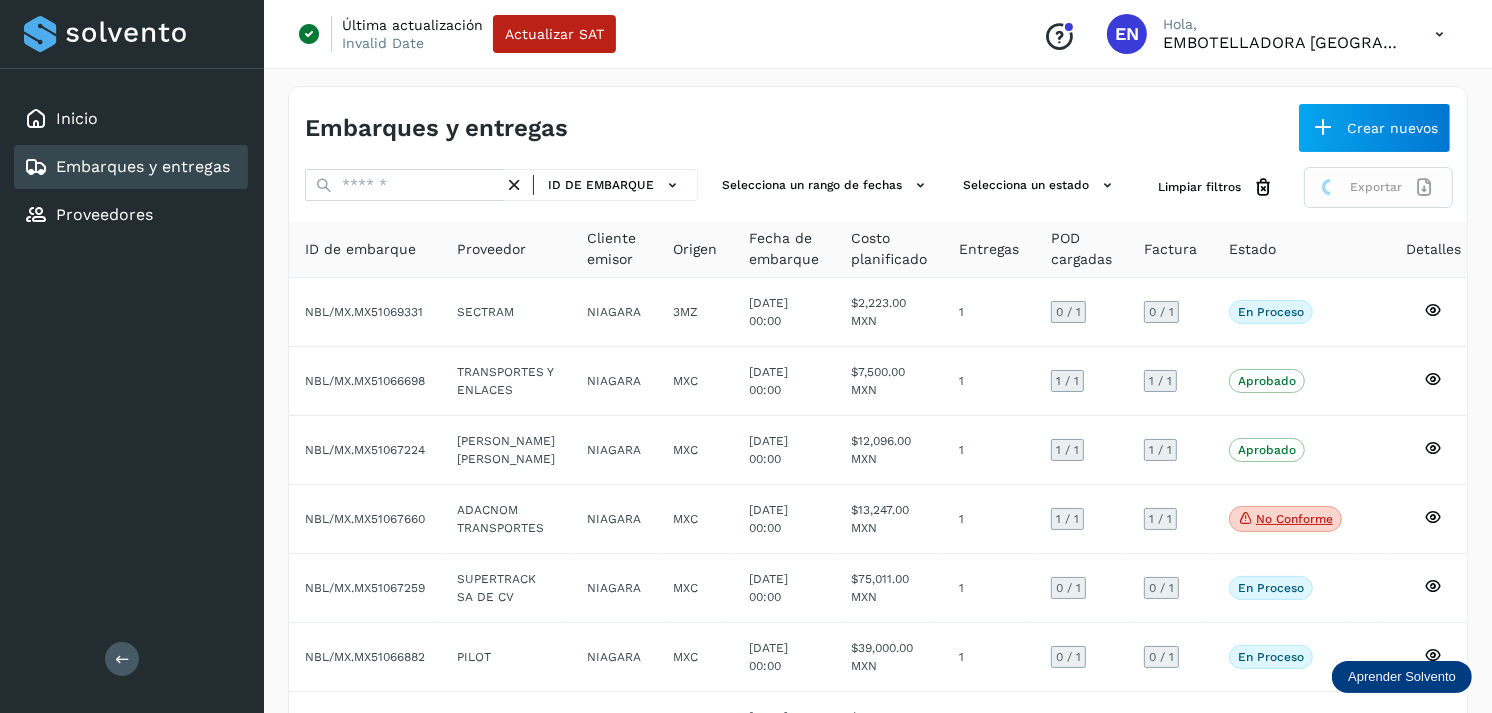 click on "Exportar" at bounding box center (1378, 187) 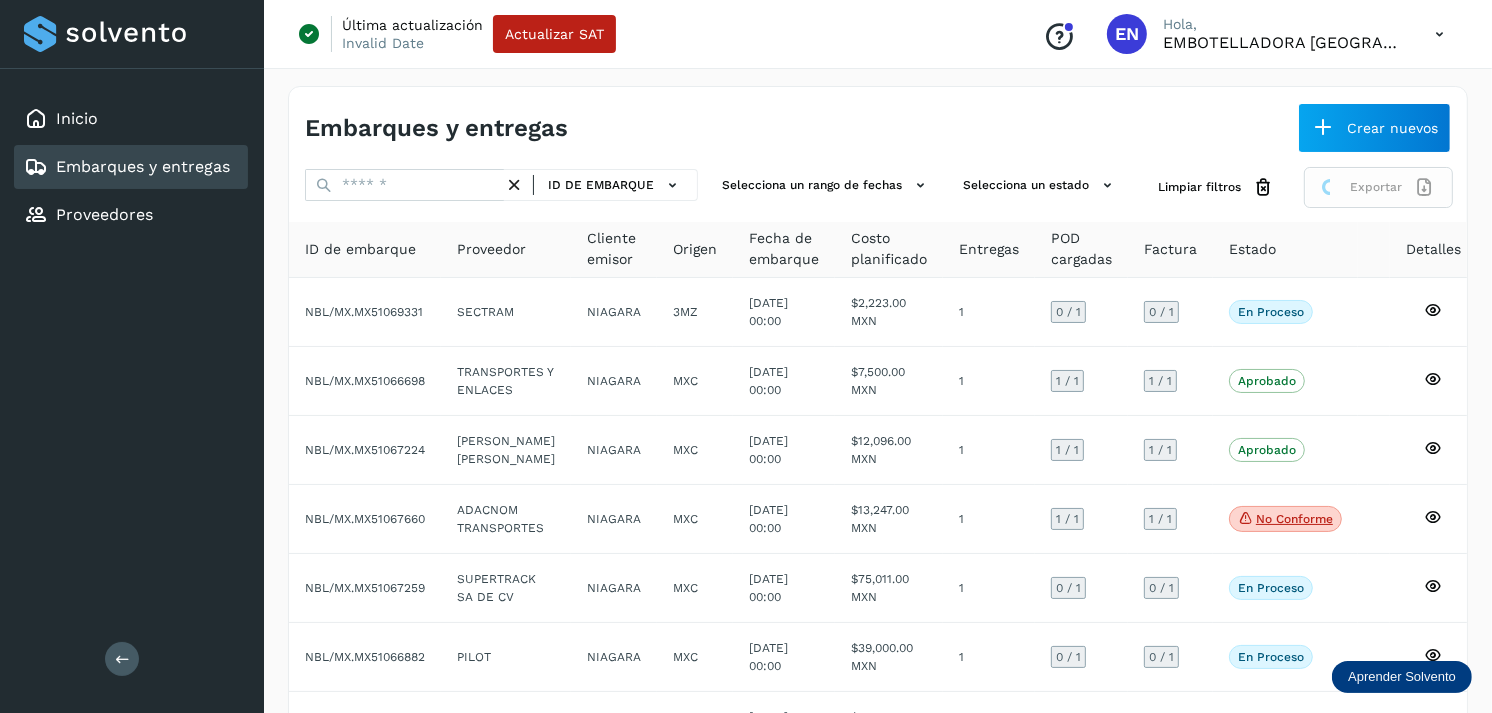 click on "Exportar" at bounding box center (1378, 187) 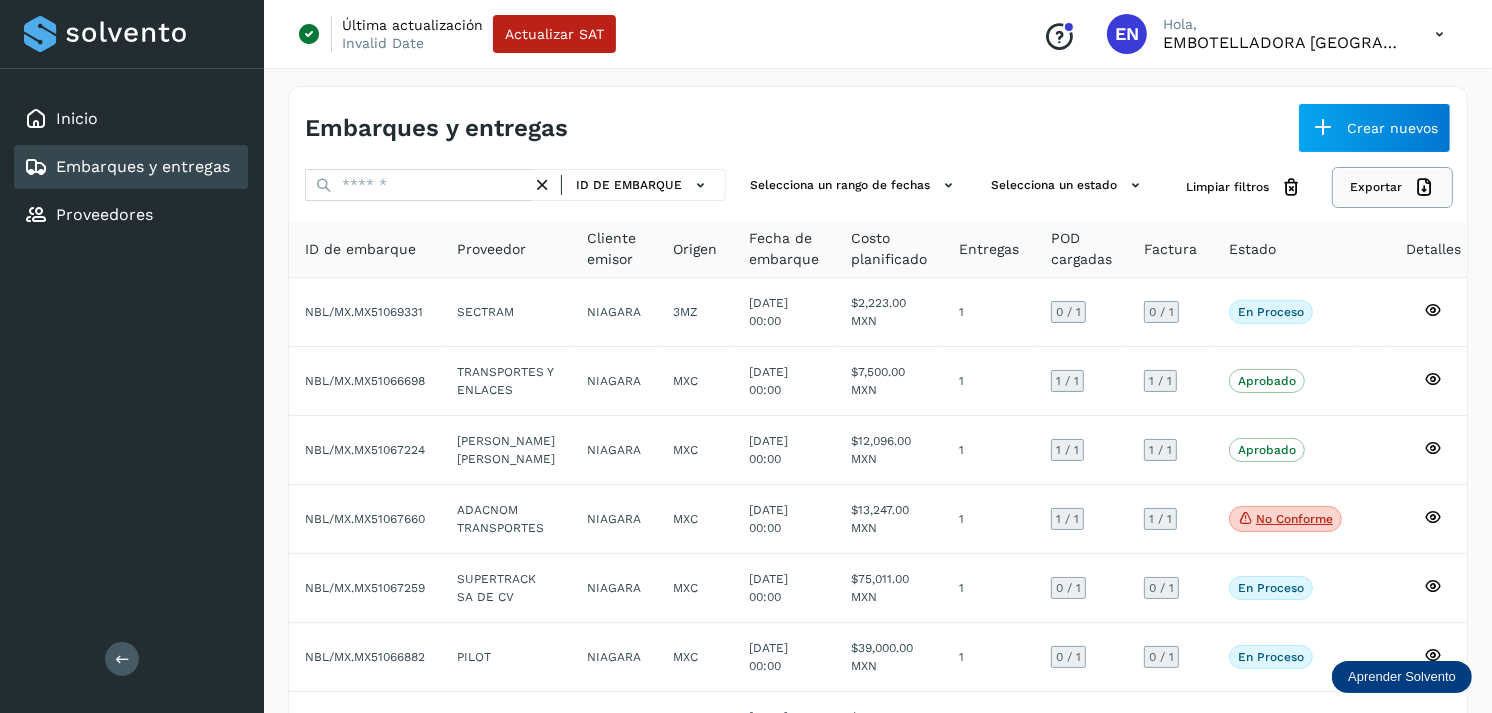 click on "Exportar" at bounding box center (1392, 187) 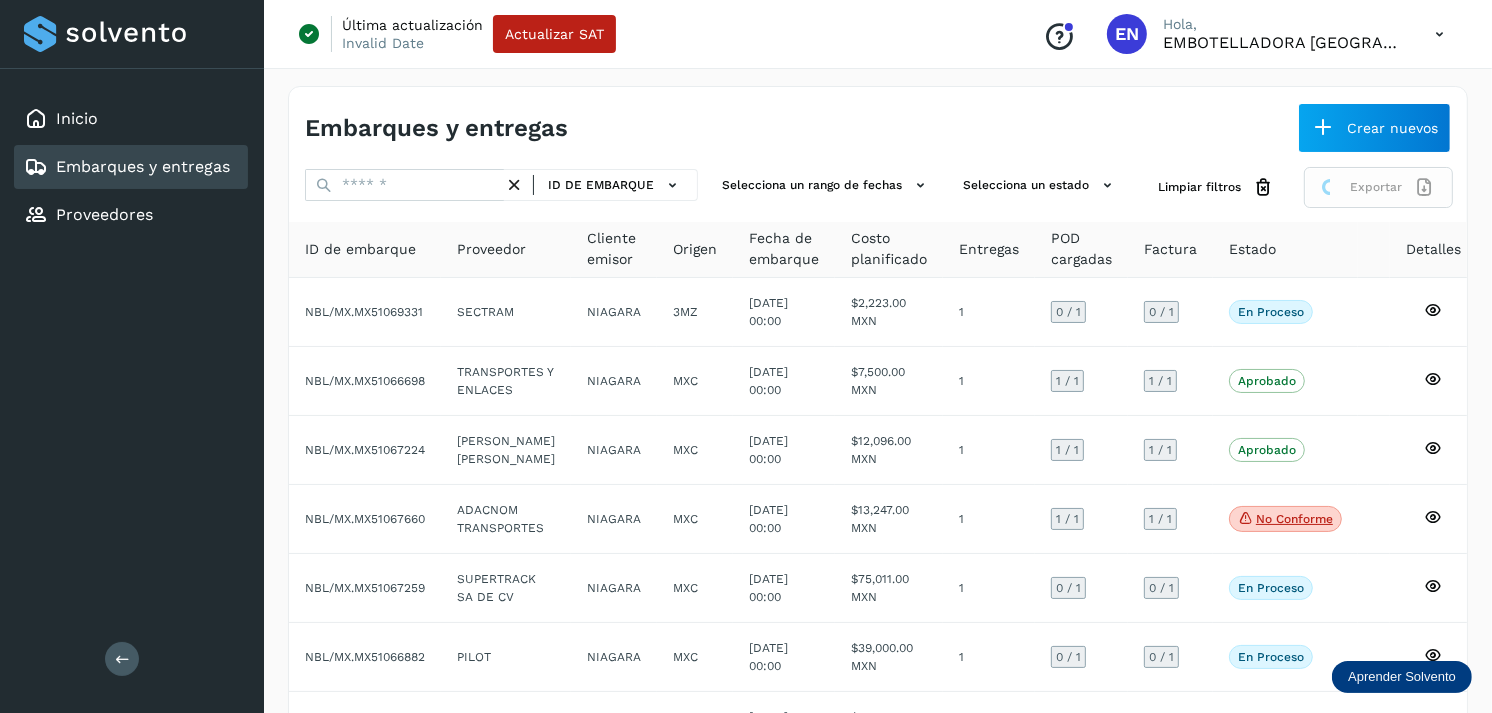click on "Exportar" at bounding box center (1378, 187) 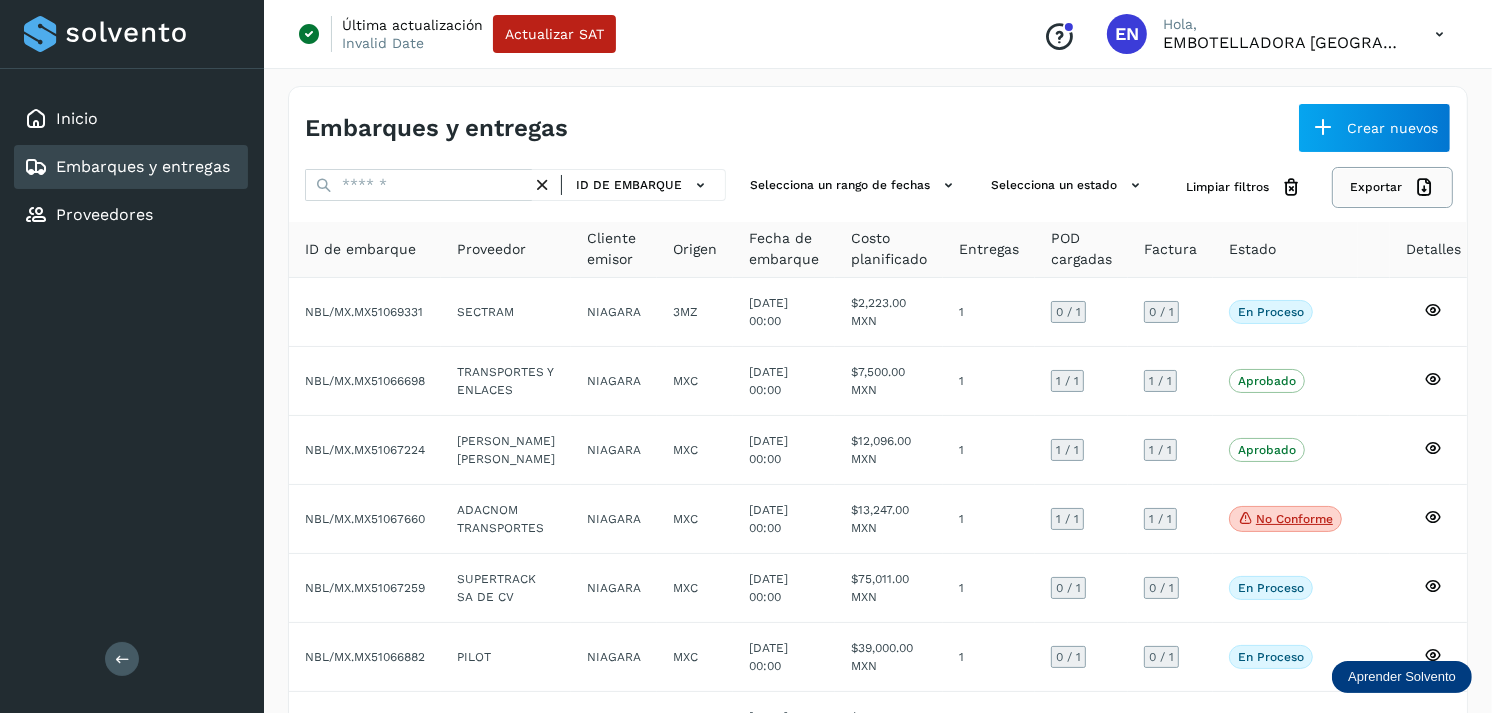 click on "Exportar" at bounding box center (1392, 187) 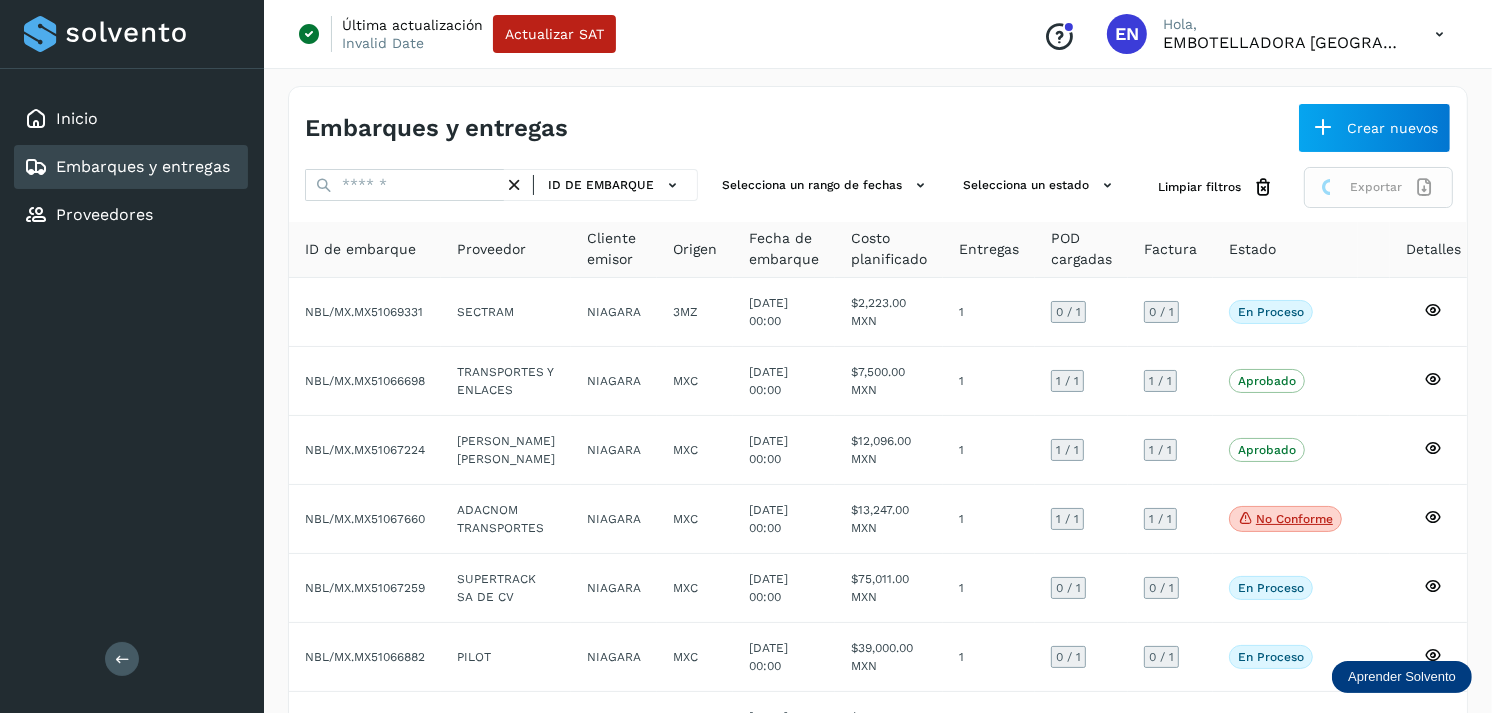 click on "Exportar" at bounding box center [1378, 187] 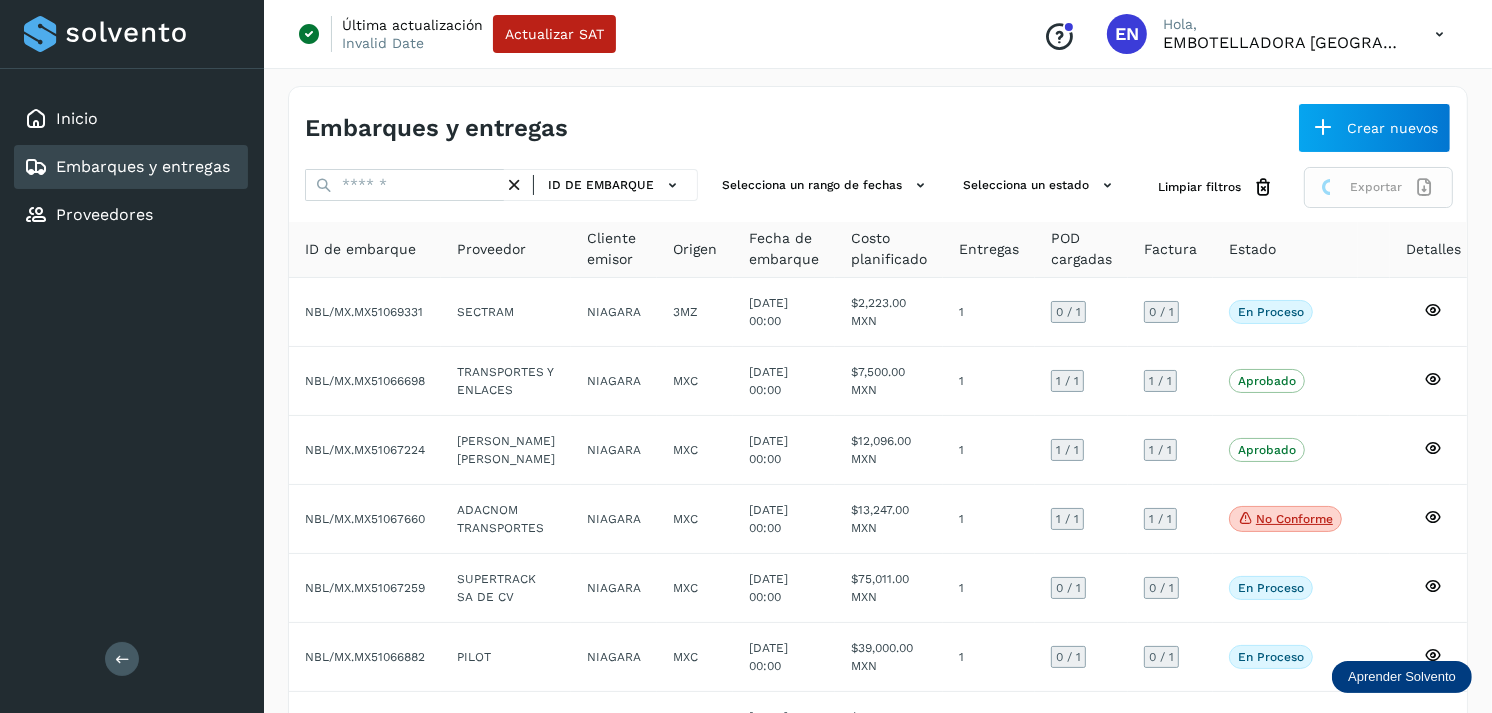 click on "Exportar" at bounding box center [1378, 187] 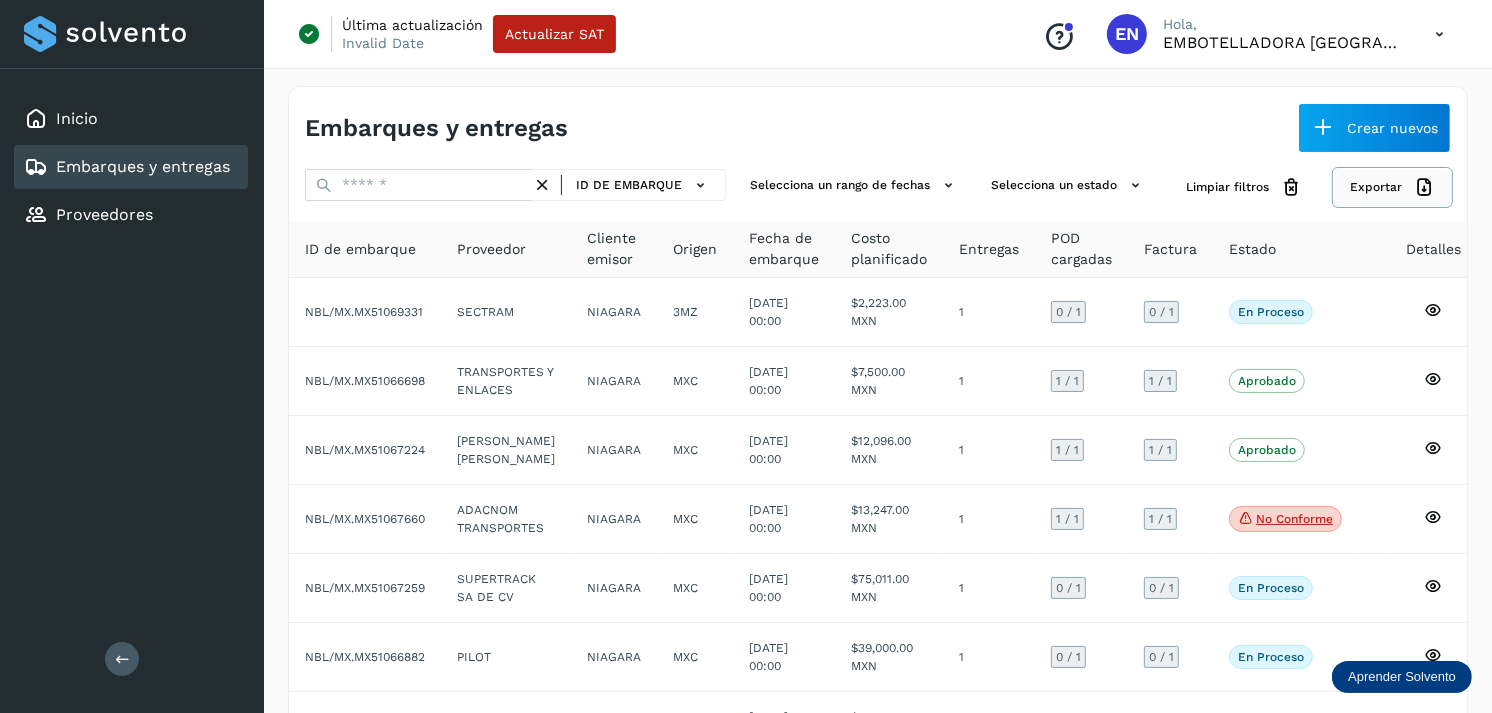 click on "Exportar" at bounding box center [1392, 187] 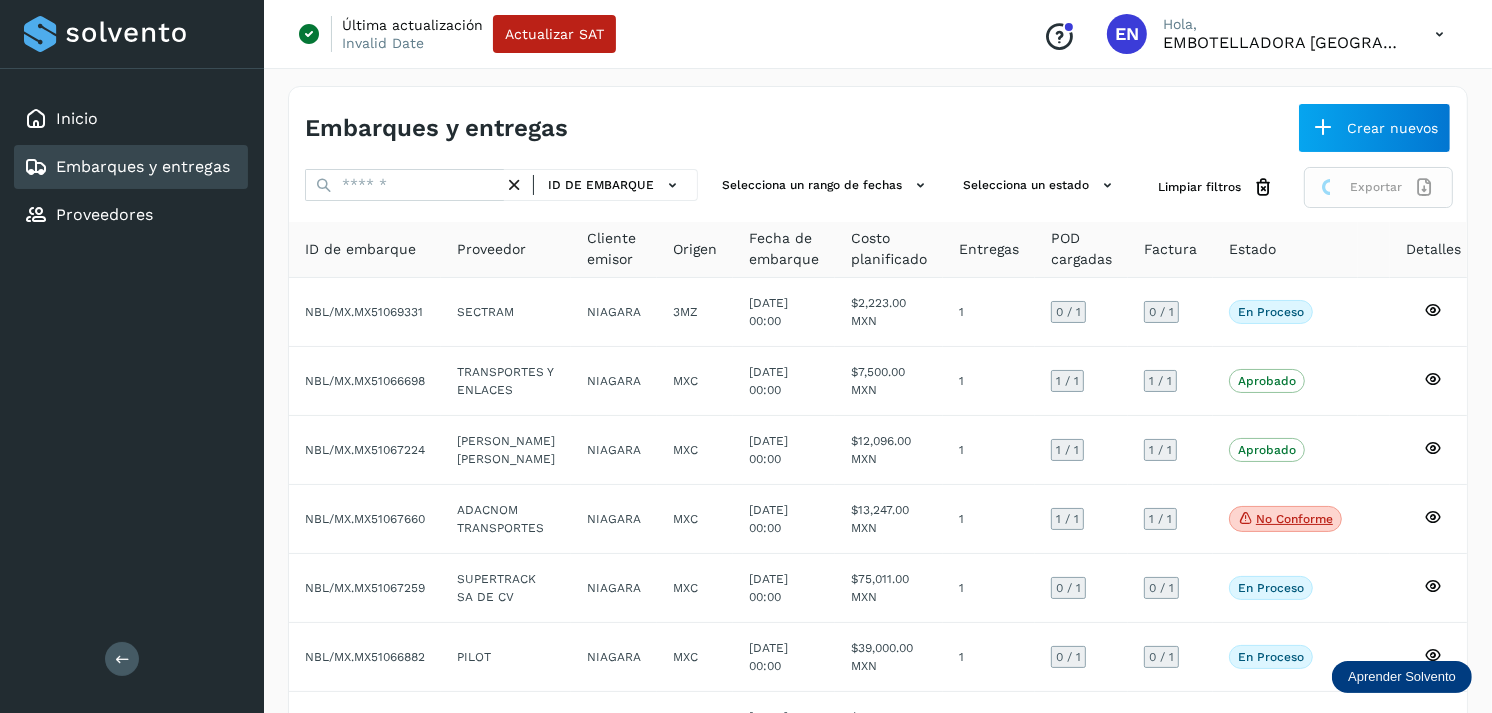 click on "Exportar" at bounding box center [1378, 187] 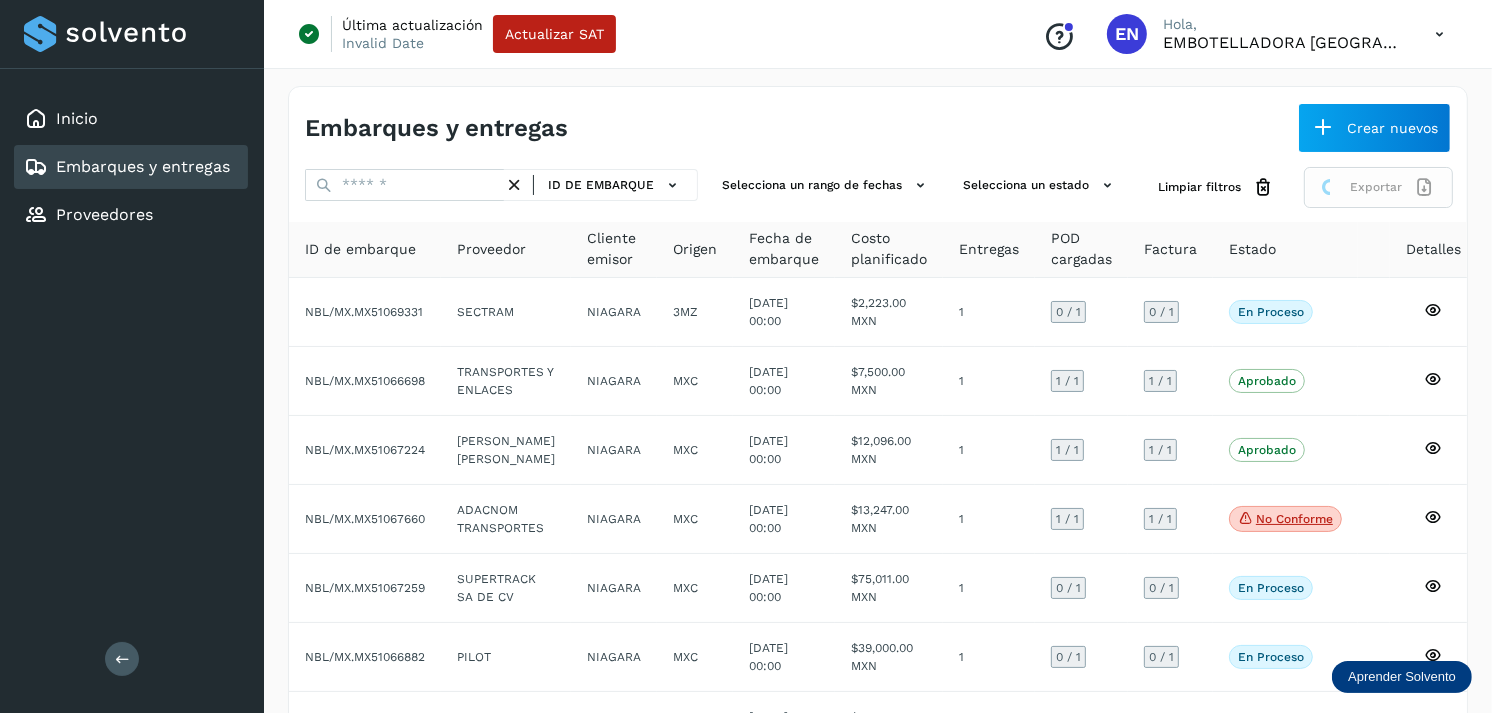 click on "Exportar" at bounding box center (1378, 187) 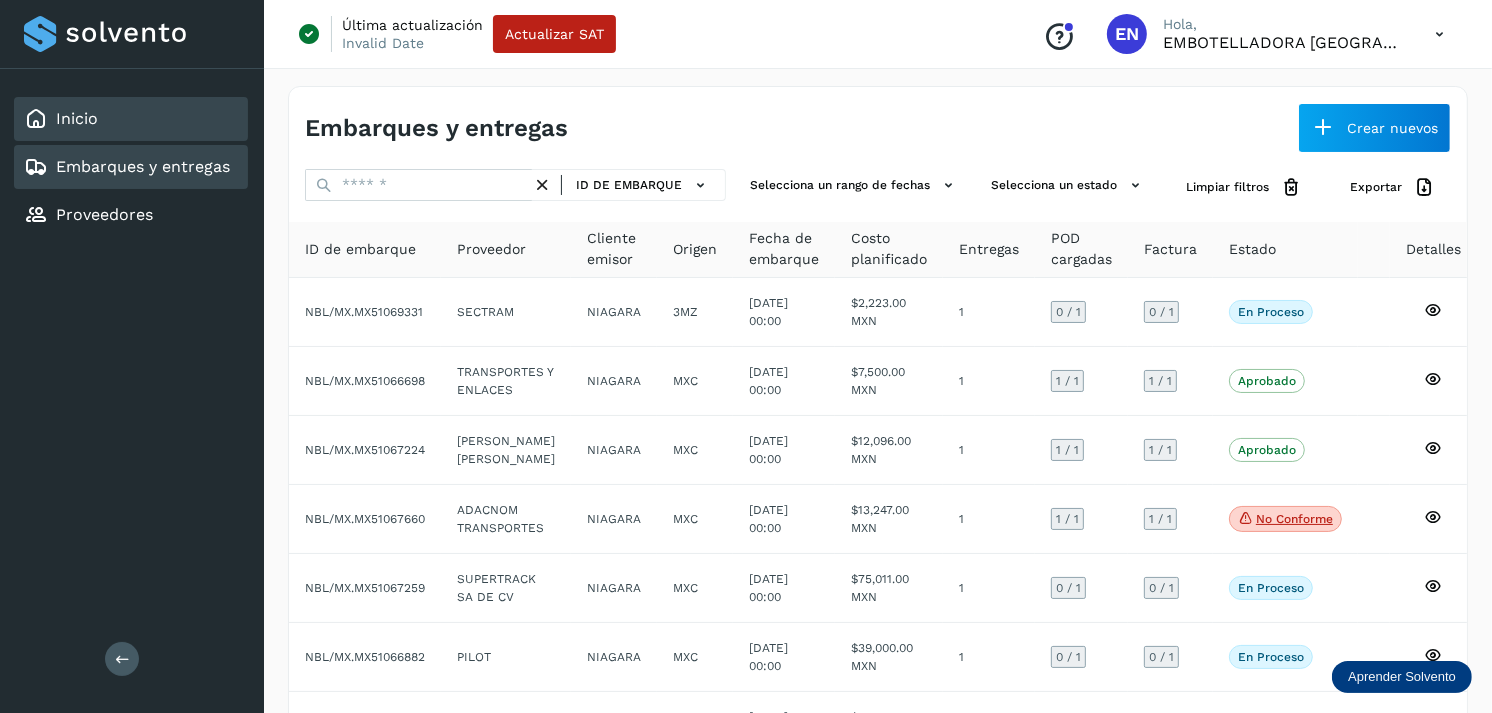 click on "Inicio" 